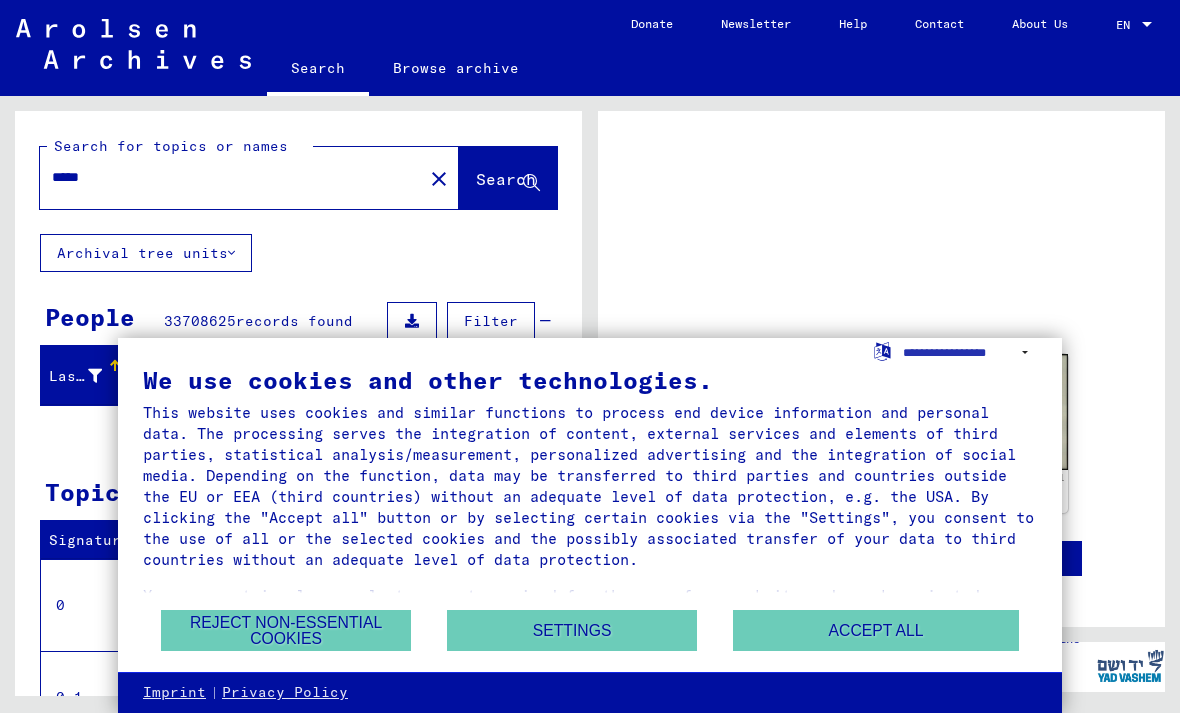 scroll, scrollTop: 0, scrollLeft: 0, axis: both 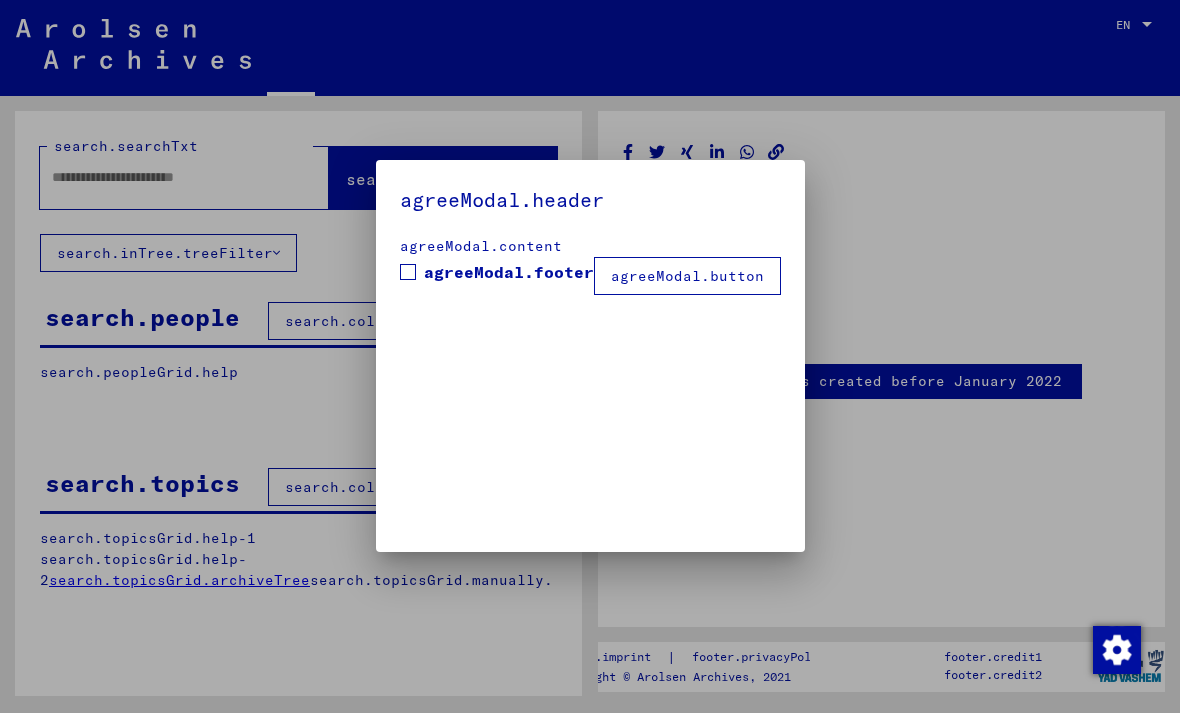 type on "*****" 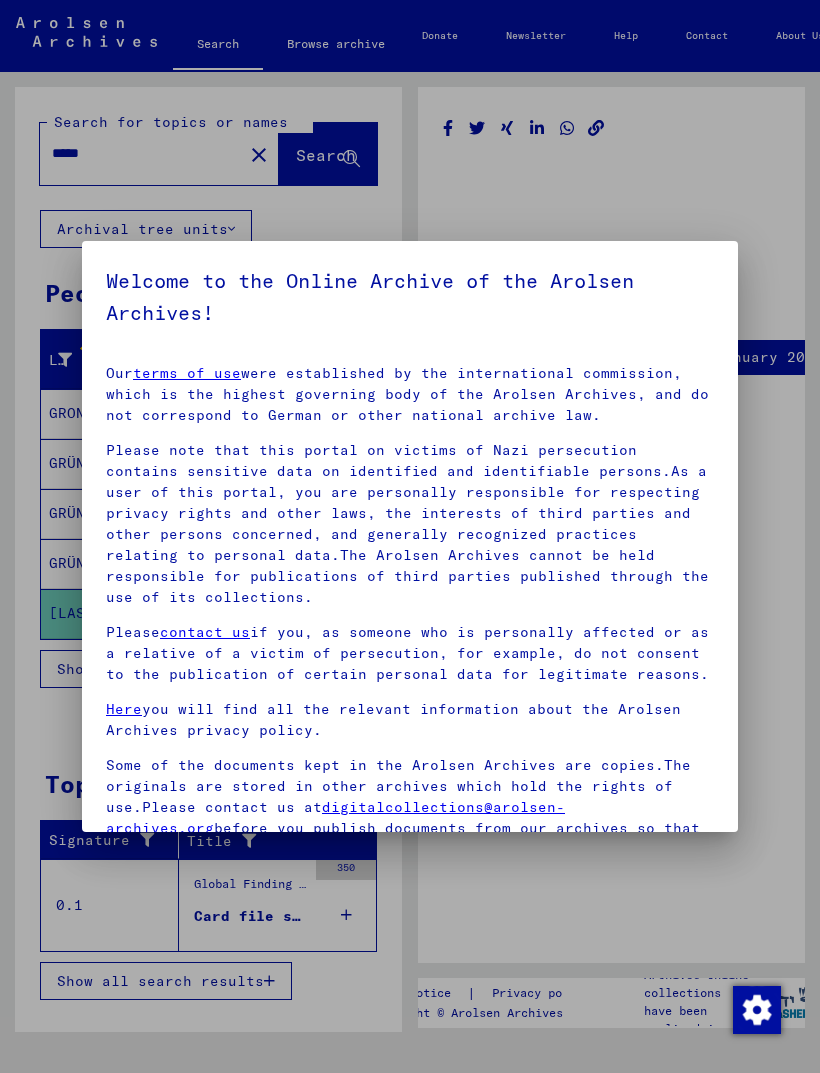 scroll, scrollTop: 0, scrollLeft: 0, axis: both 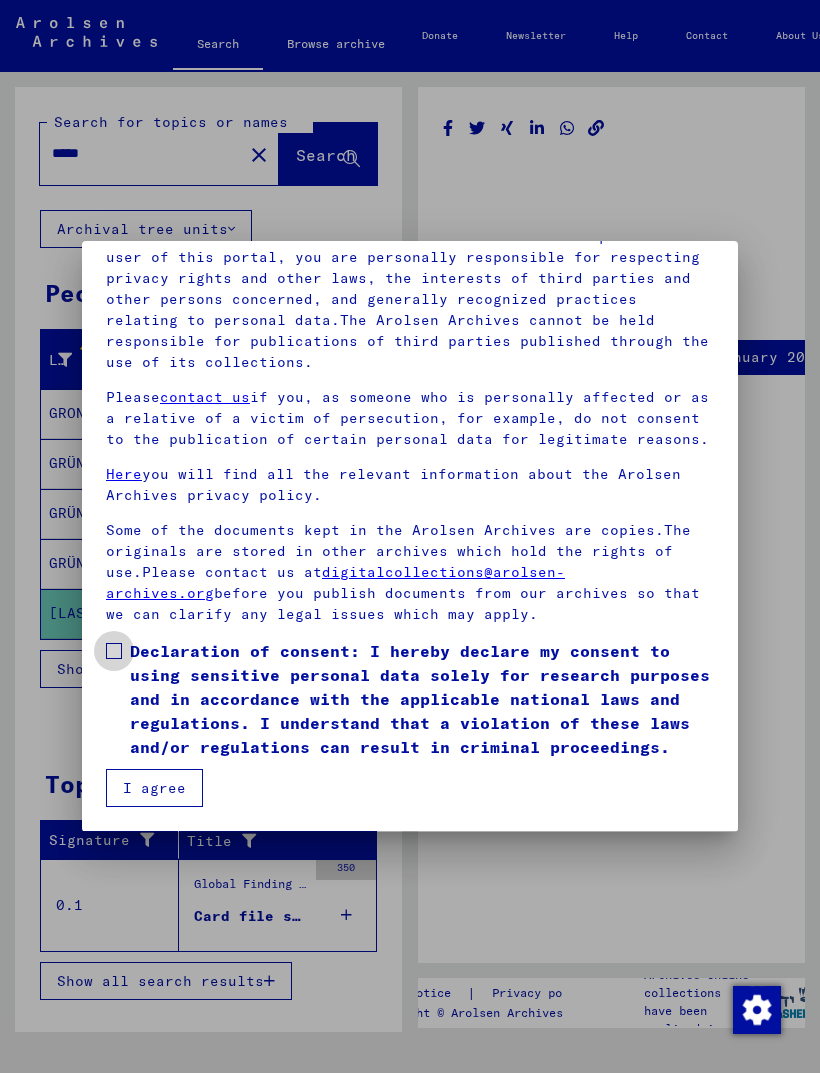 click on "Declaration of consent: I hereby declare my consent to using sensitive personal data solely for research purposes and in accordance with the applicable national laws and regulations. I understand that a violation of these laws and/or regulations can result in criminal proceedings." at bounding box center [422, 699] 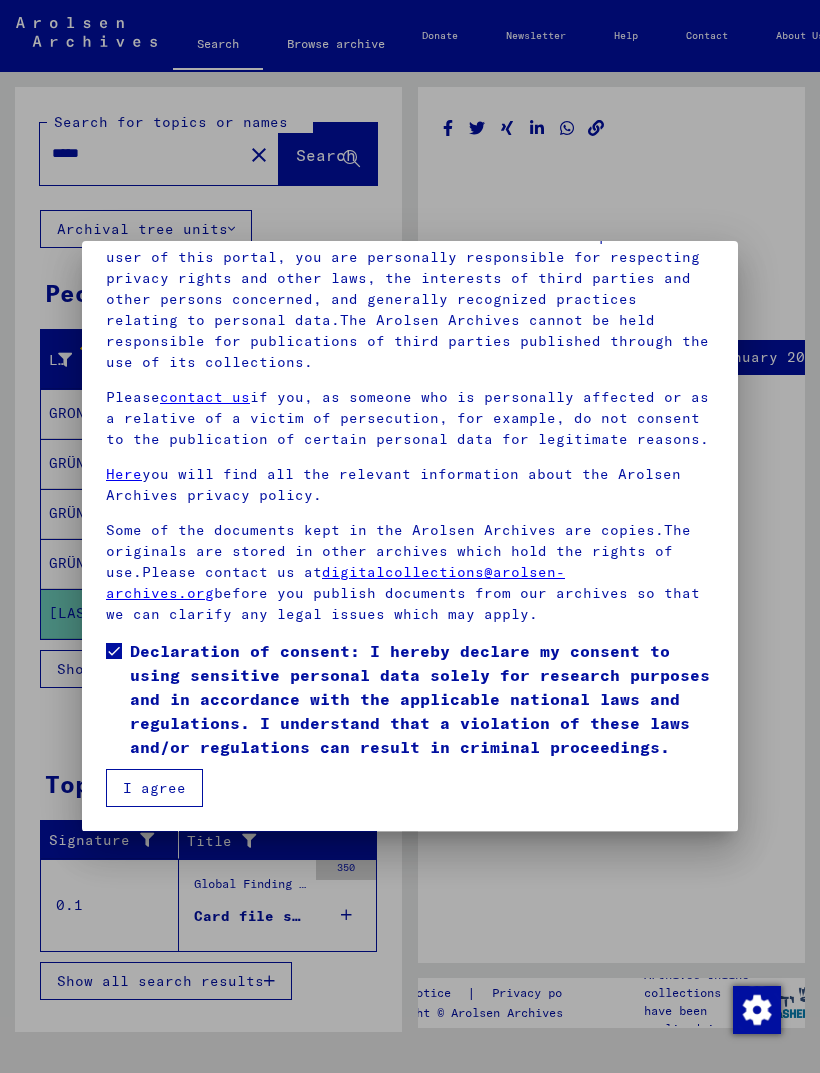 click on "I agree" at bounding box center [154, 788] 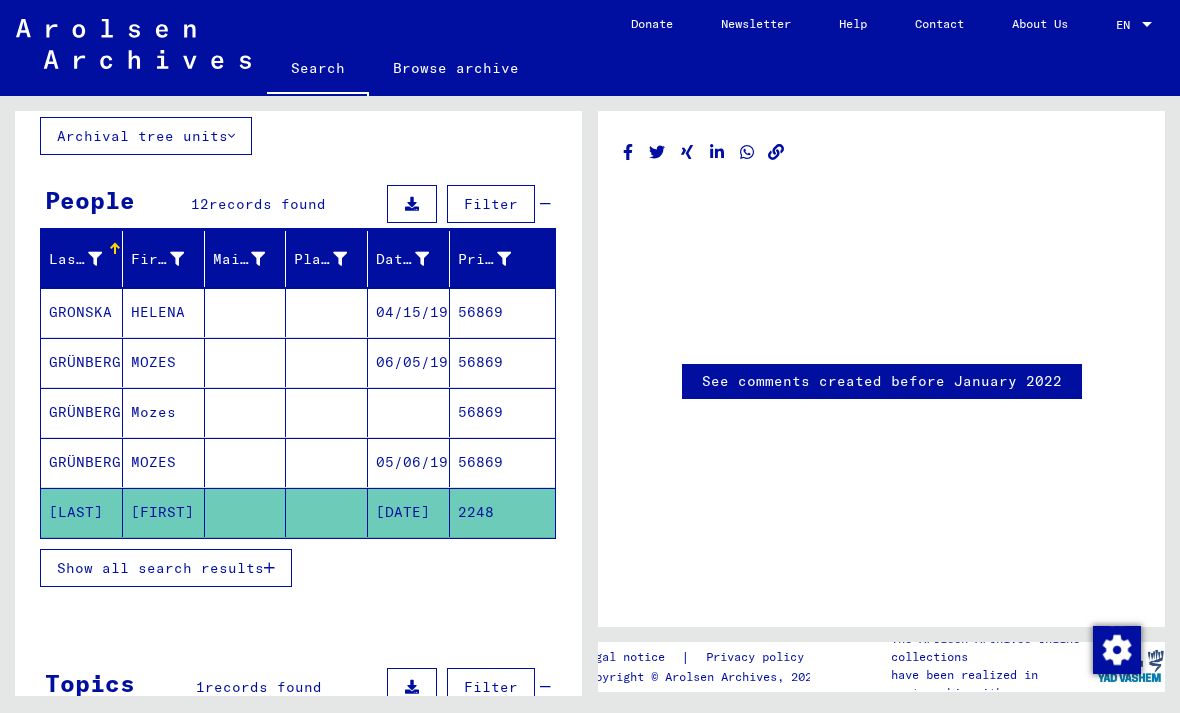scroll, scrollTop: 118, scrollLeft: 0, axis: vertical 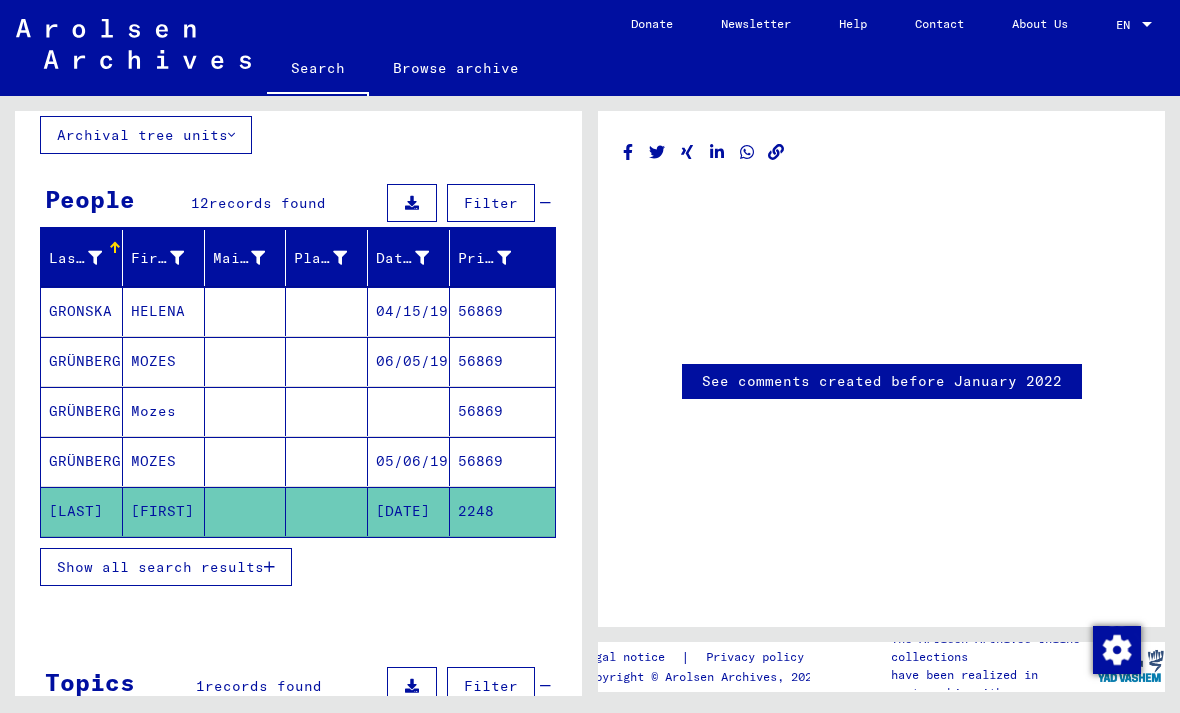 click on "[DATE]" 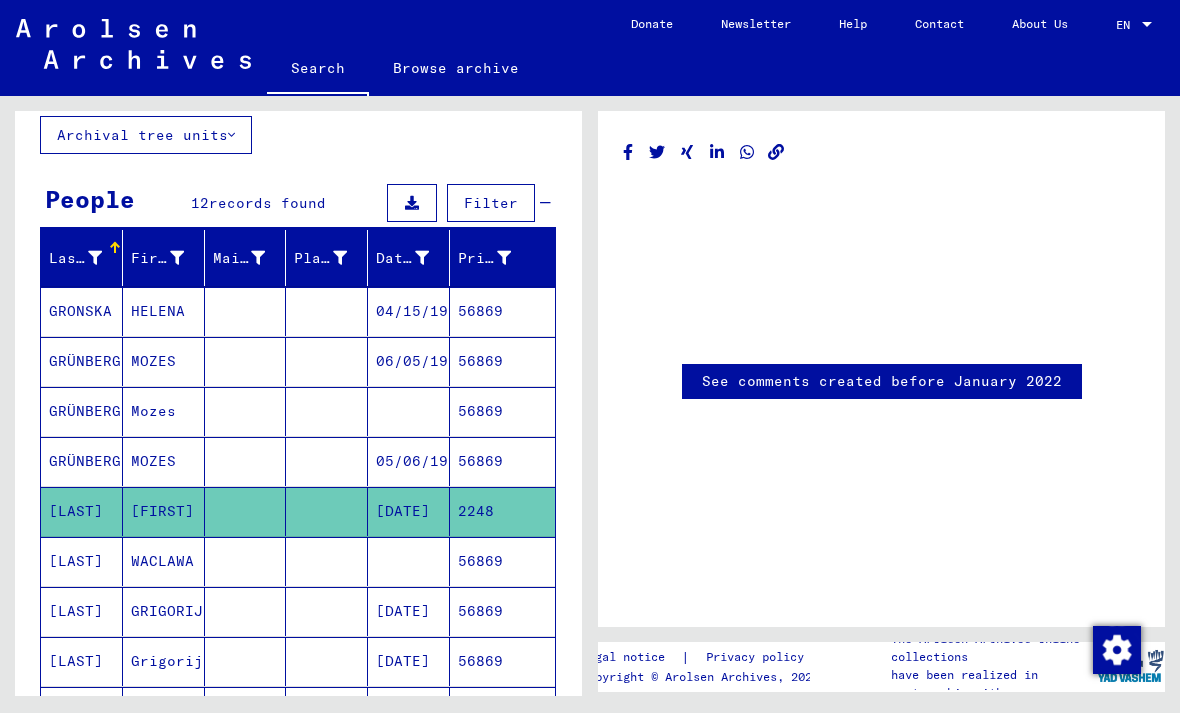 click on "[FIRST]" 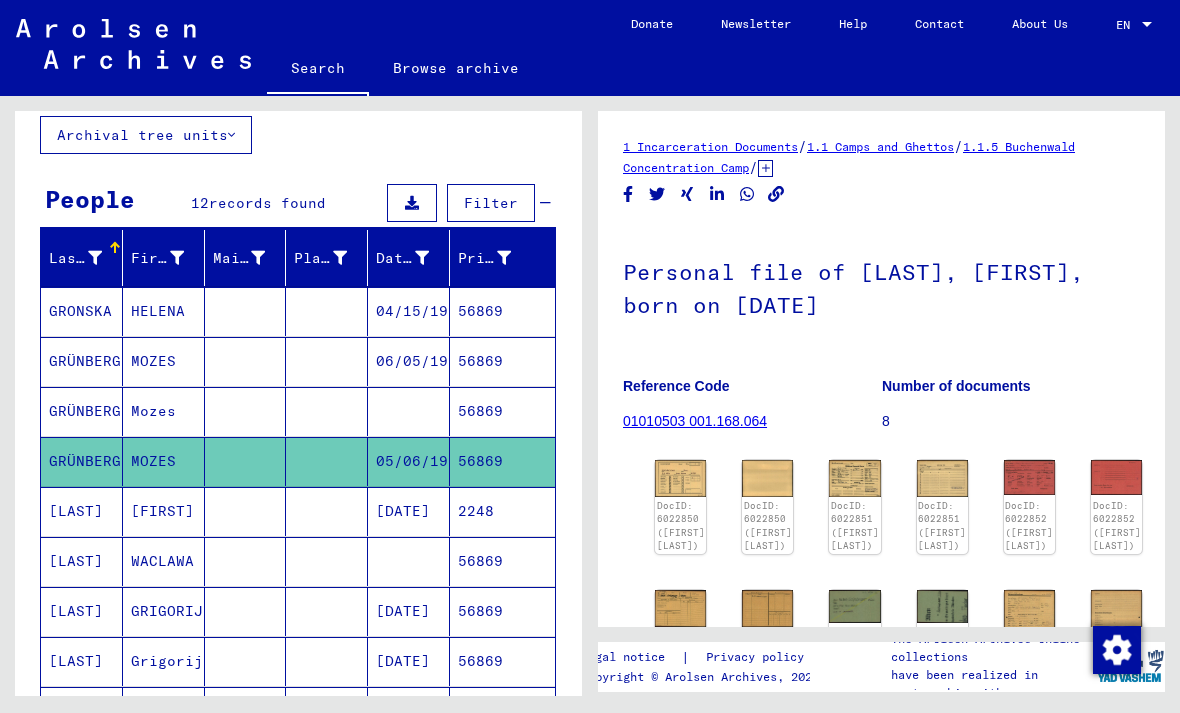 click on "[FIRST]" at bounding box center [164, 561] 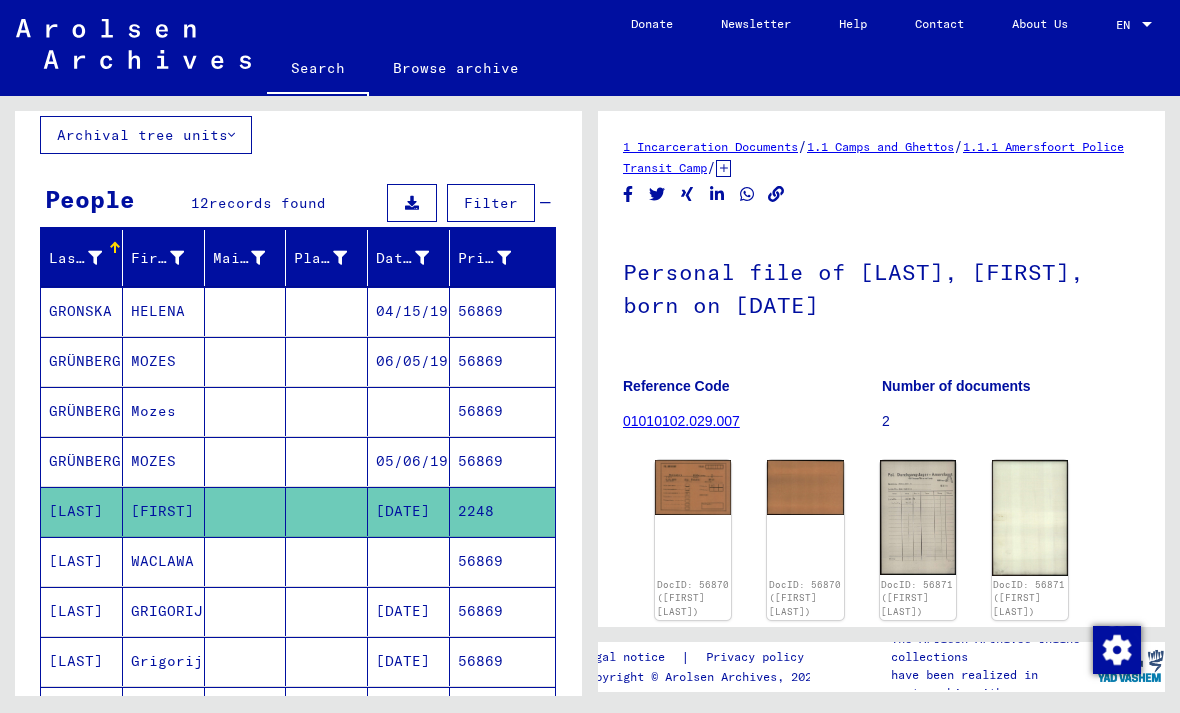 scroll, scrollTop: 0, scrollLeft: 0, axis: both 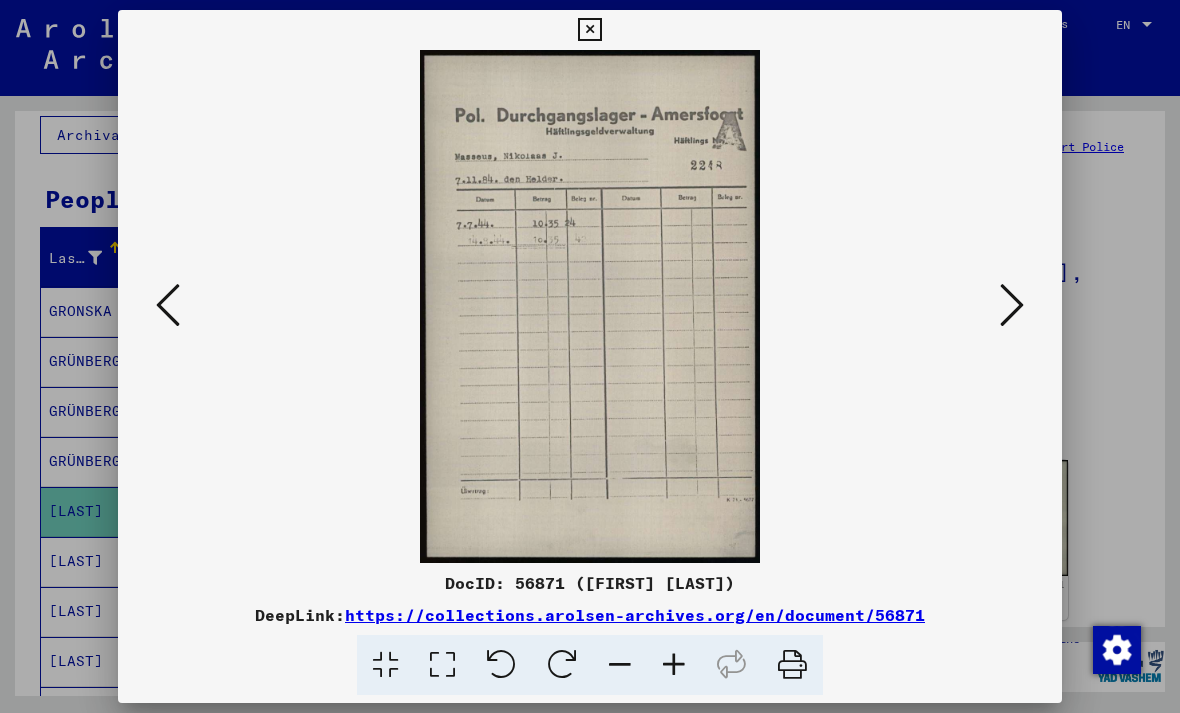click at bounding box center [589, 30] 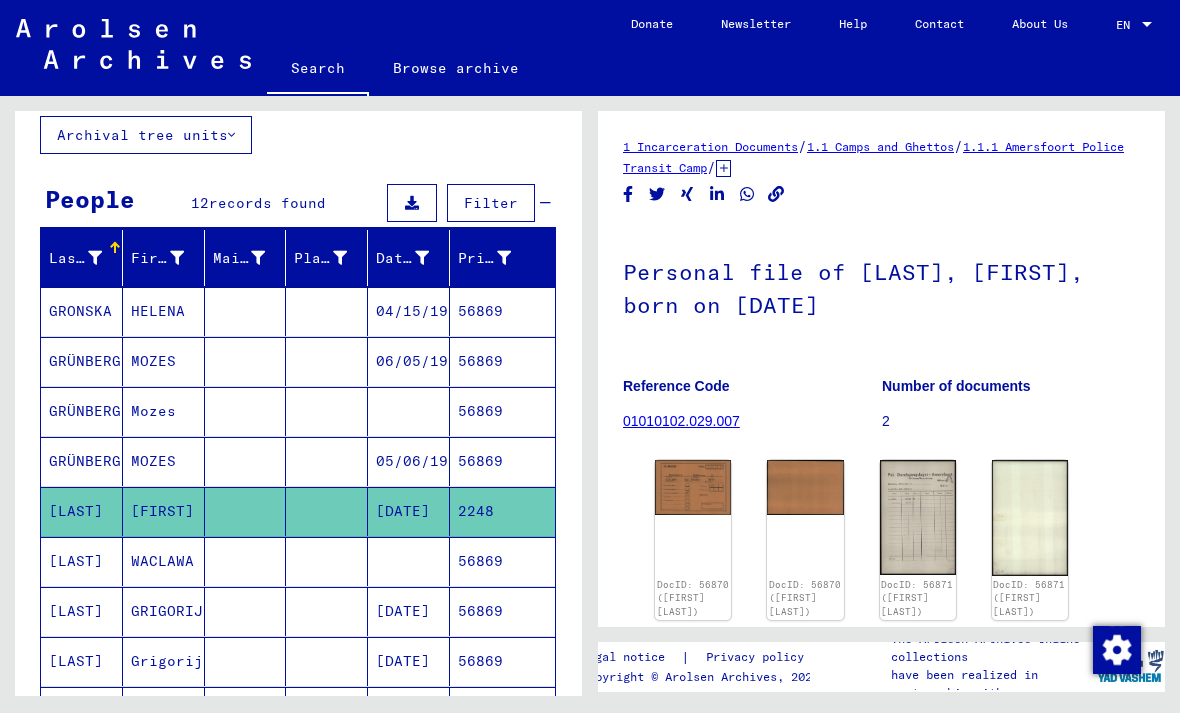 click 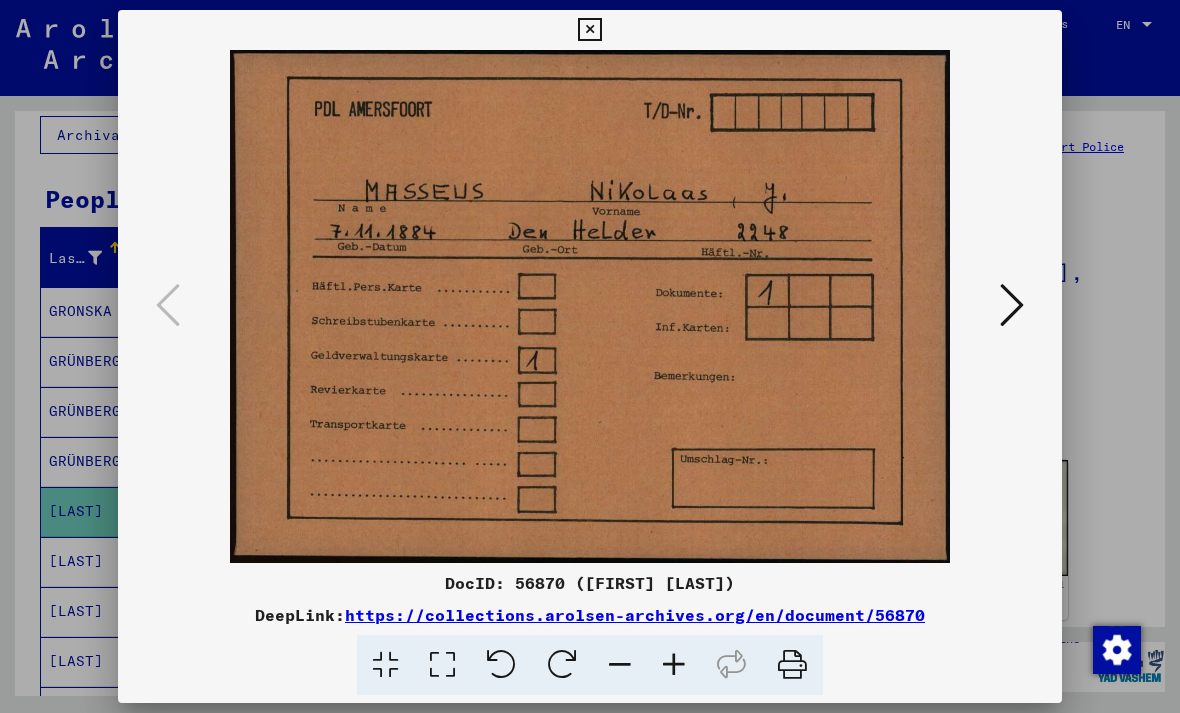 click at bounding box center [589, 30] 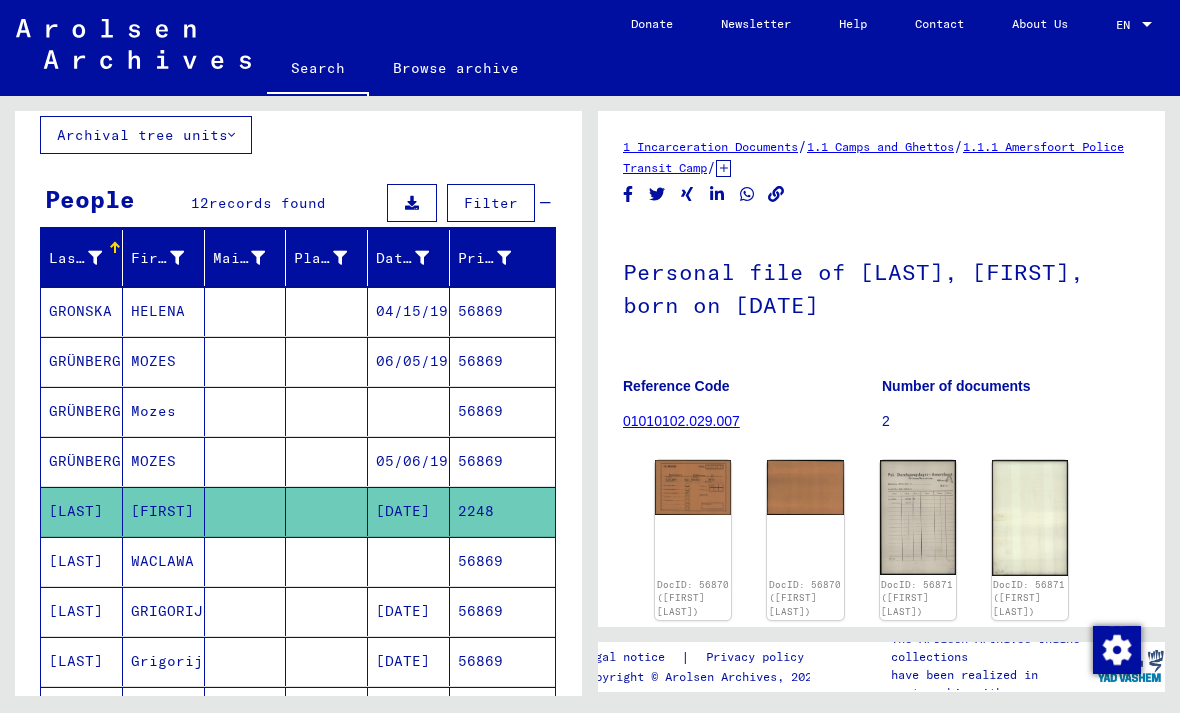 scroll, scrollTop: 0, scrollLeft: 0, axis: both 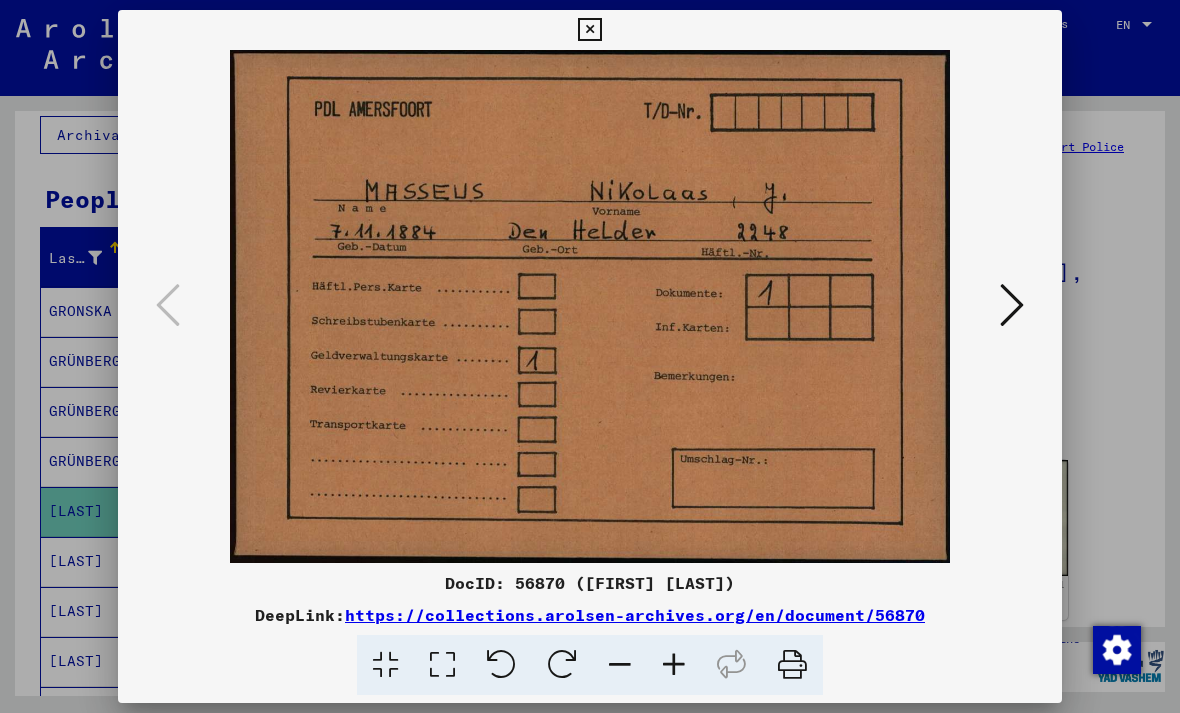 click at bounding box center (1012, 305) 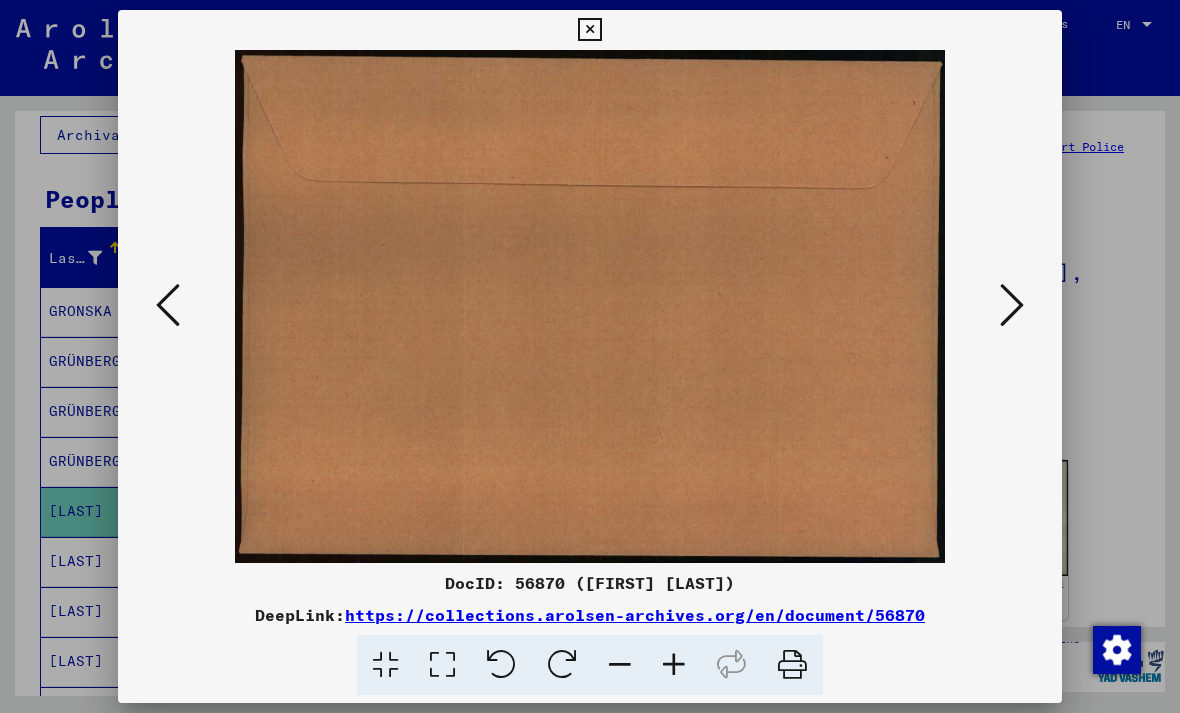 click at bounding box center [1012, 305] 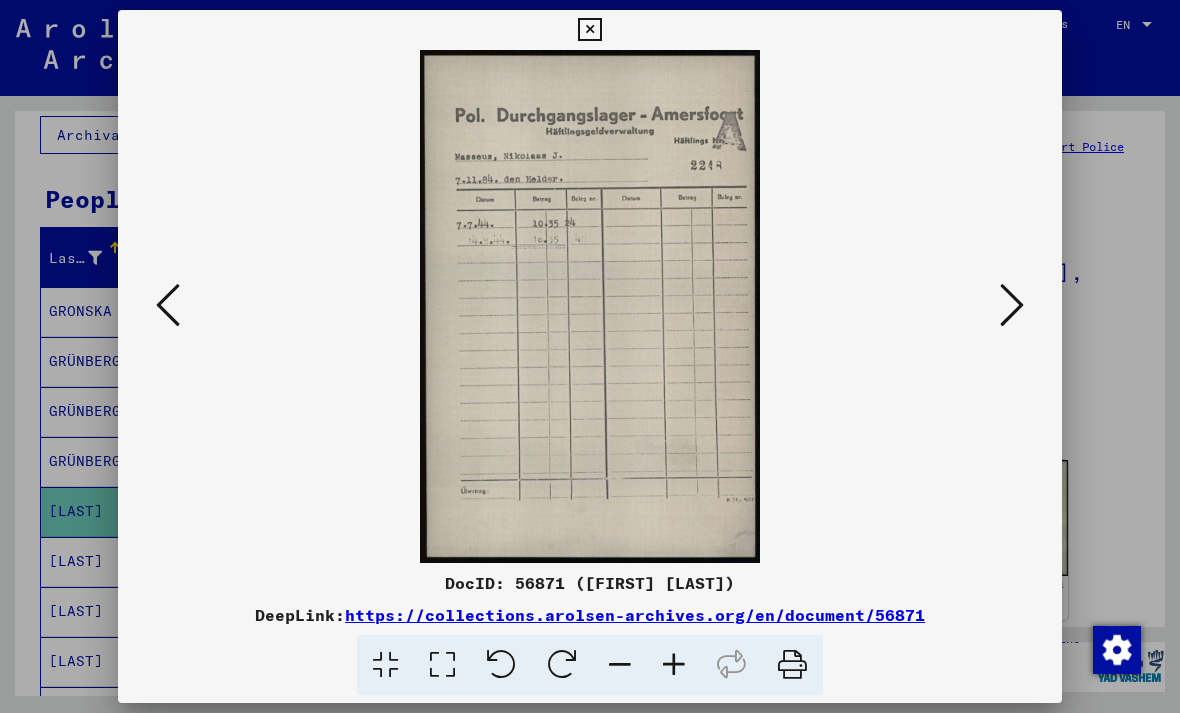 click at bounding box center (1012, 305) 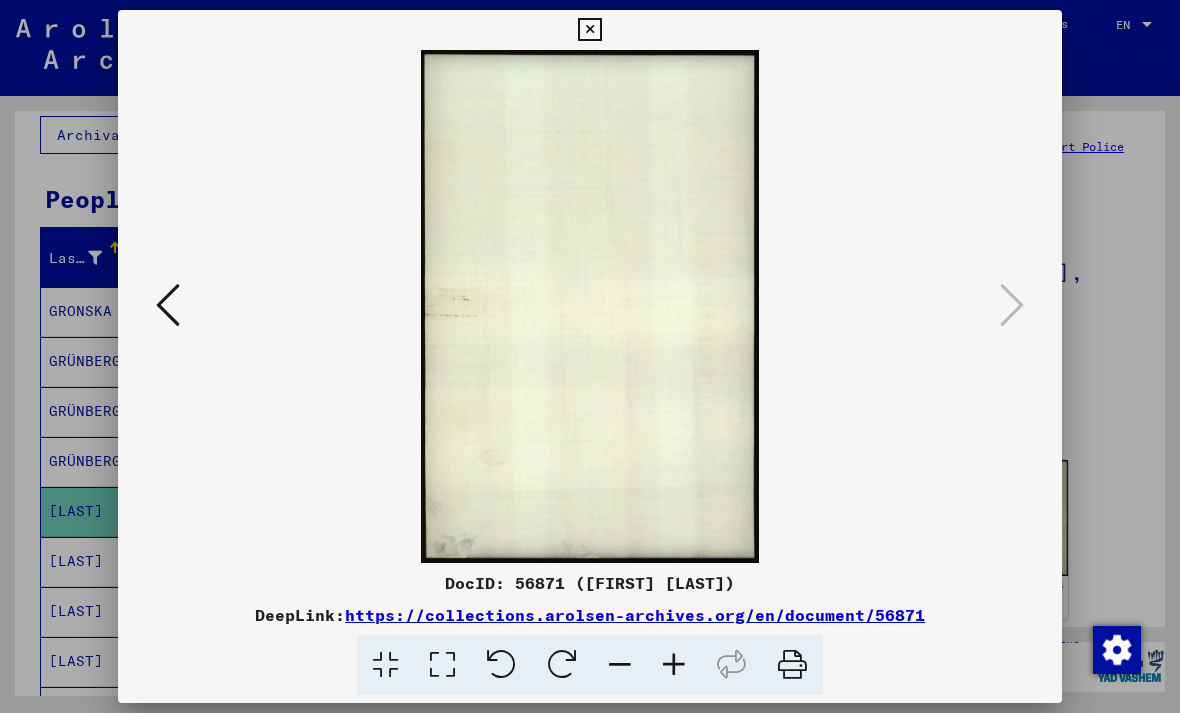 click at bounding box center (168, 306) 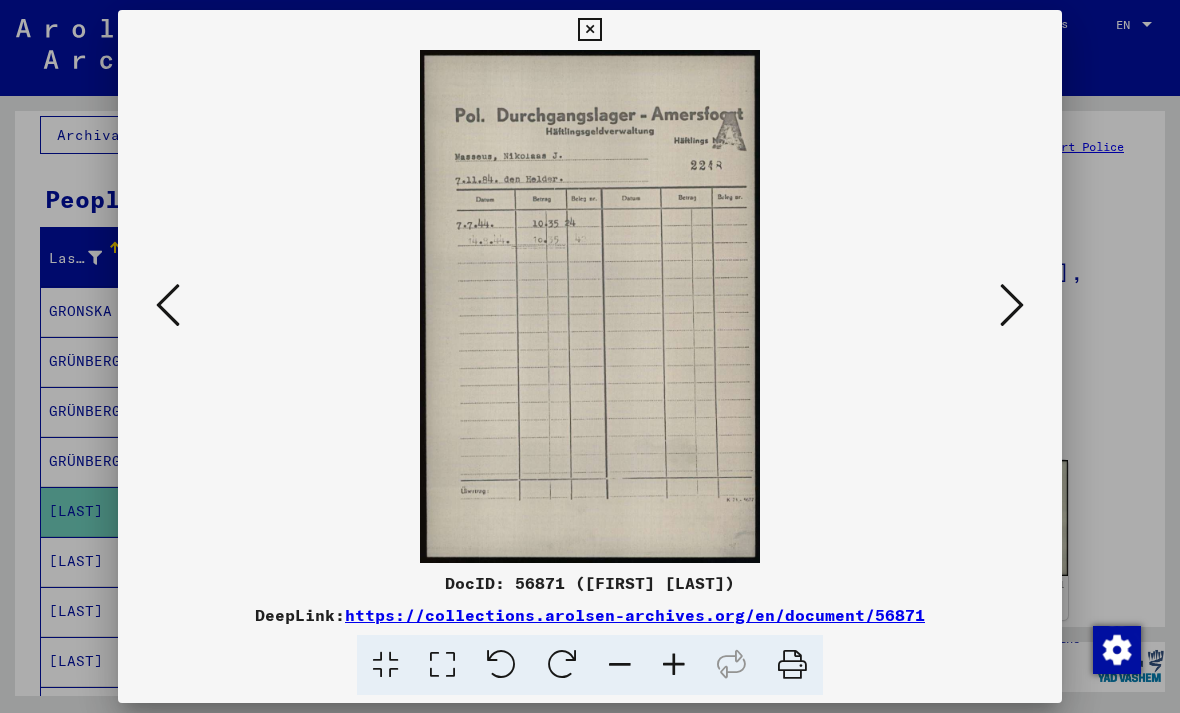 click at bounding box center (590, 306) 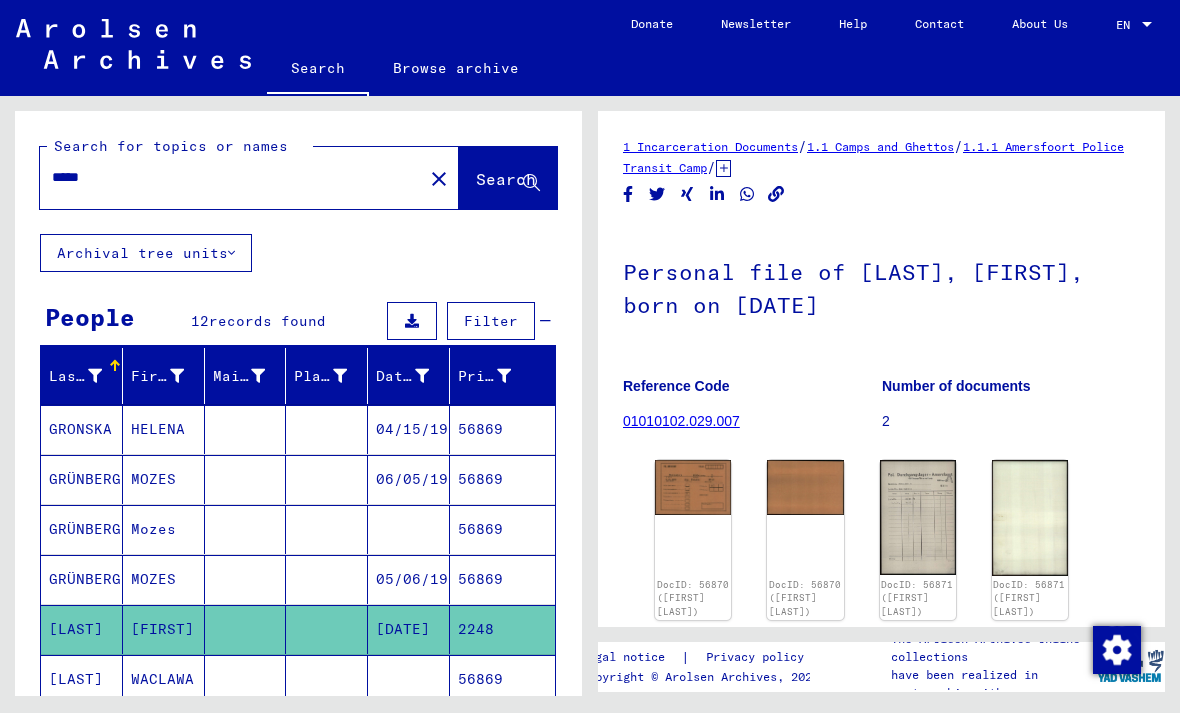 scroll, scrollTop: 0, scrollLeft: 0, axis: both 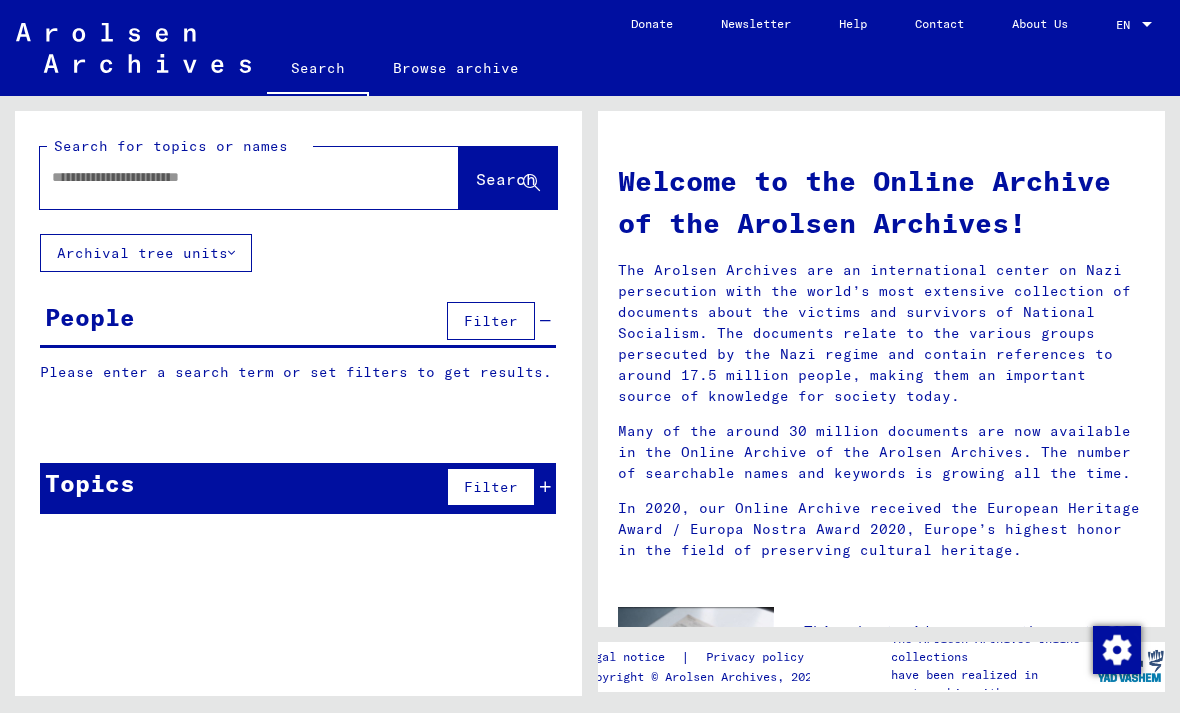 click at bounding box center [225, 177] 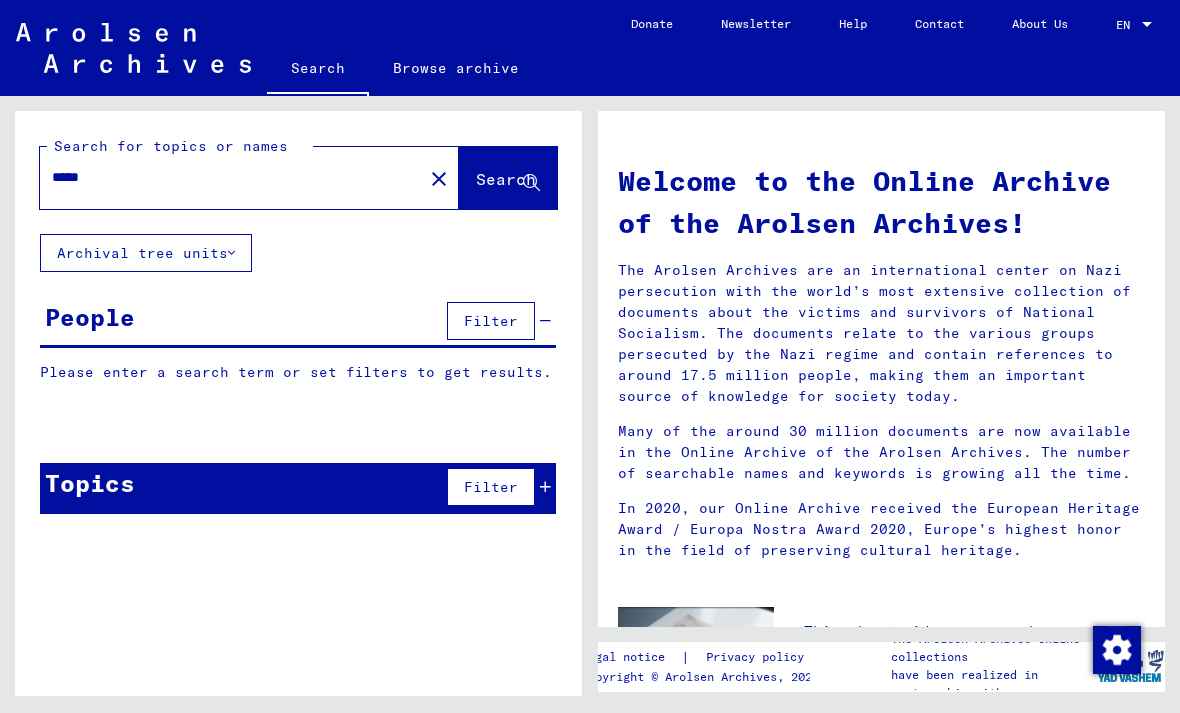 type on "*****" 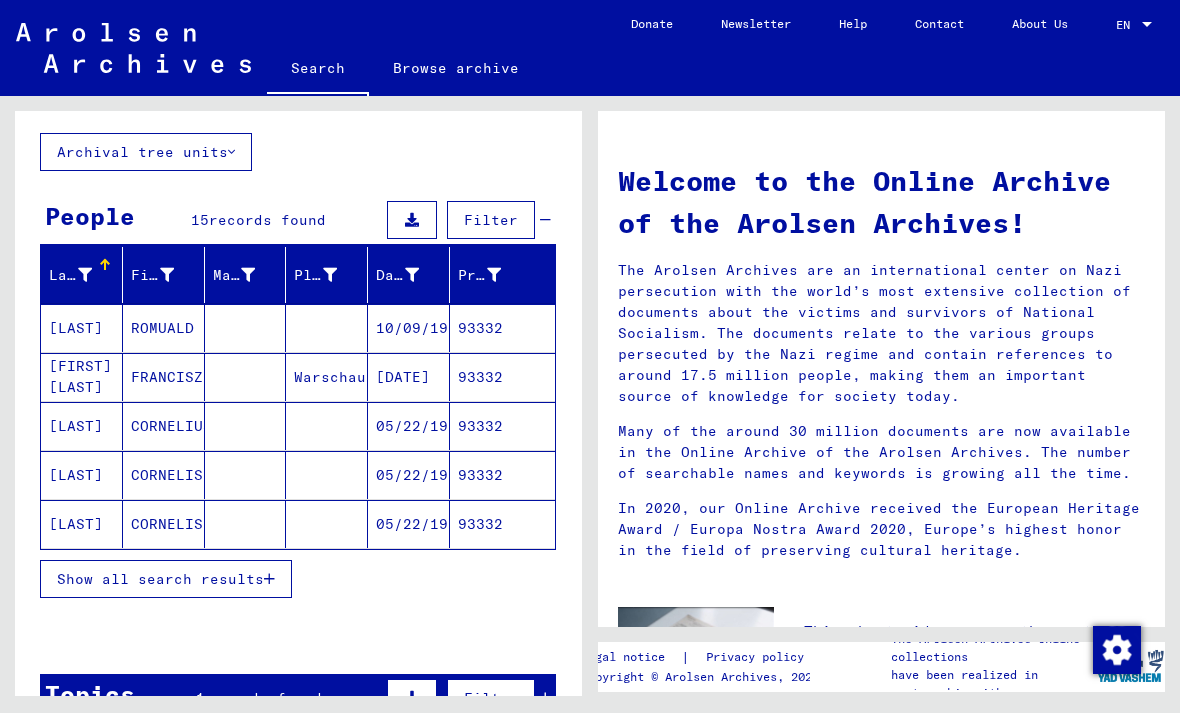 scroll, scrollTop: 102, scrollLeft: 0, axis: vertical 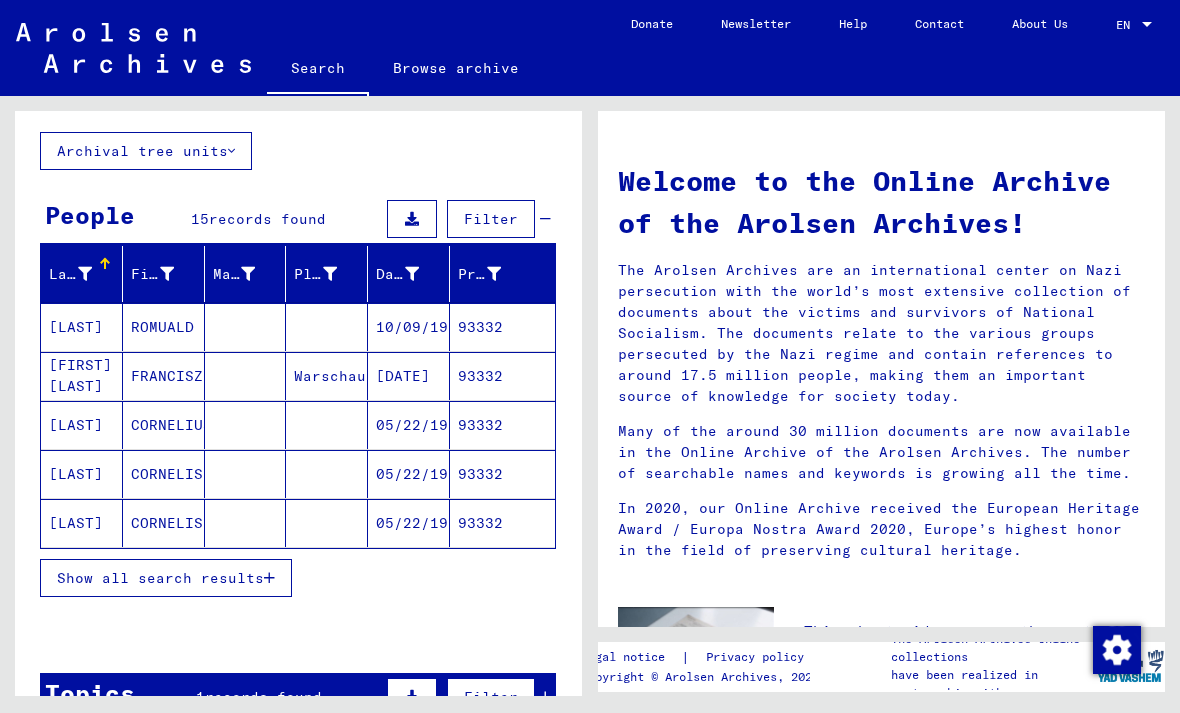 click on "Show all search results" at bounding box center (160, 578) 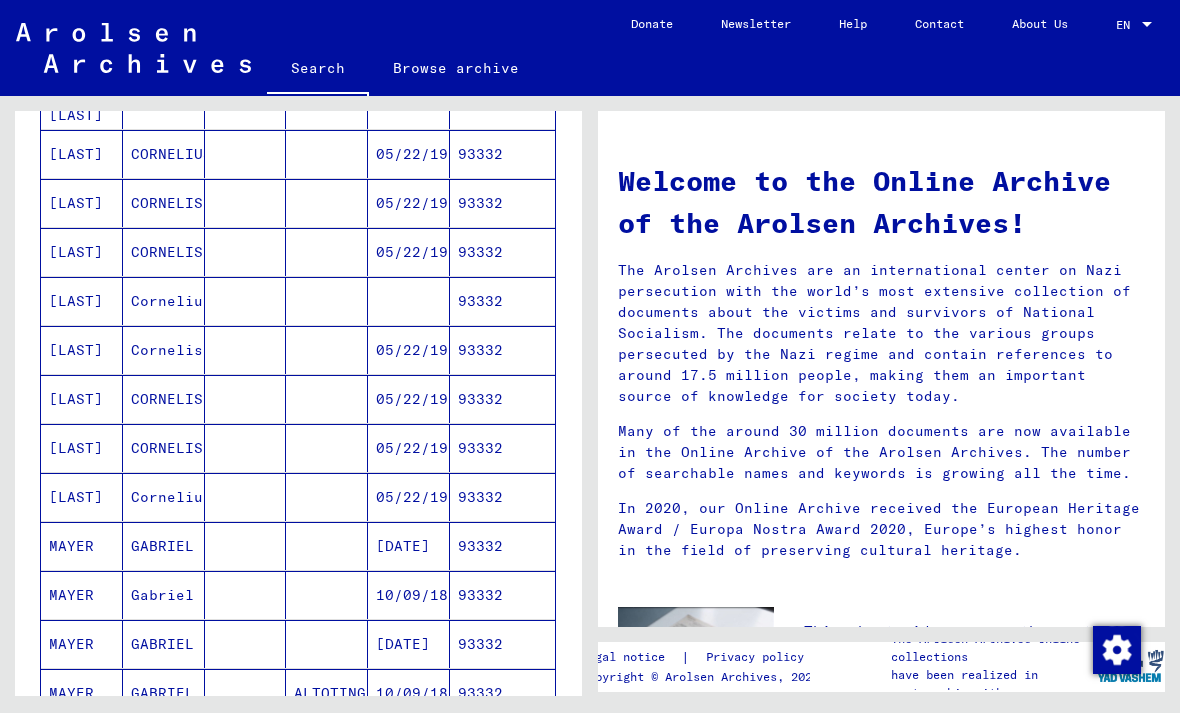 scroll, scrollTop: 372, scrollLeft: 0, axis: vertical 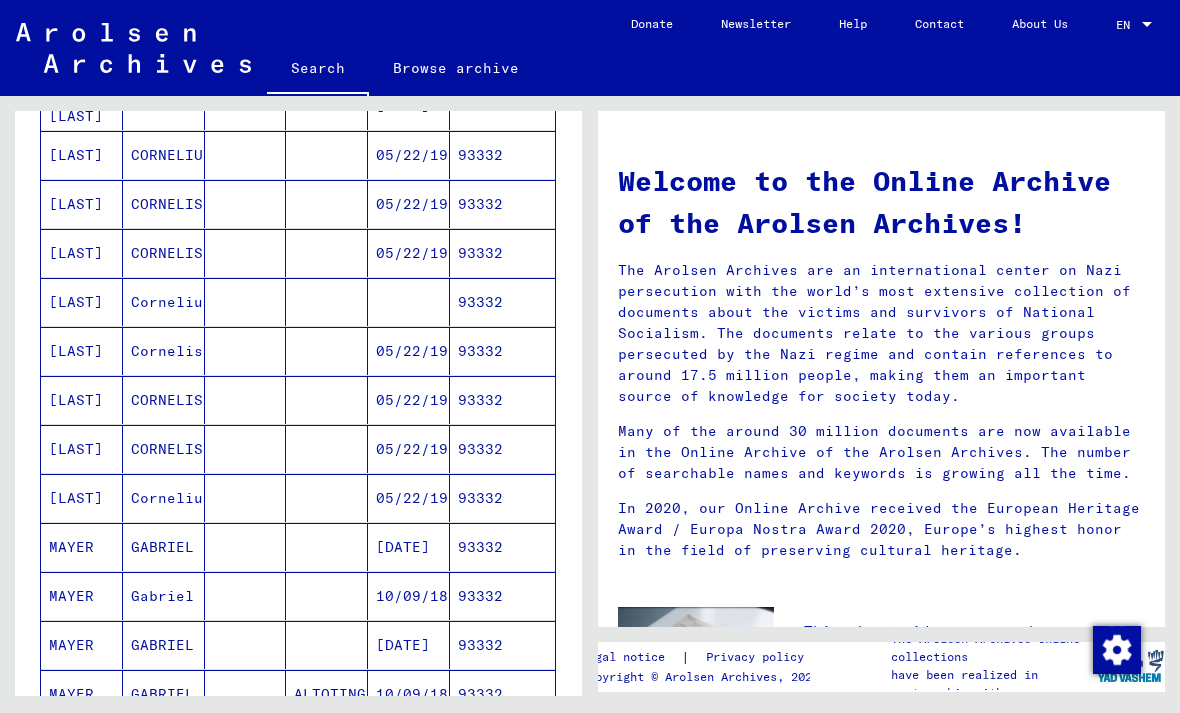 click on "[LAST]" at bounding box center (82, 400) 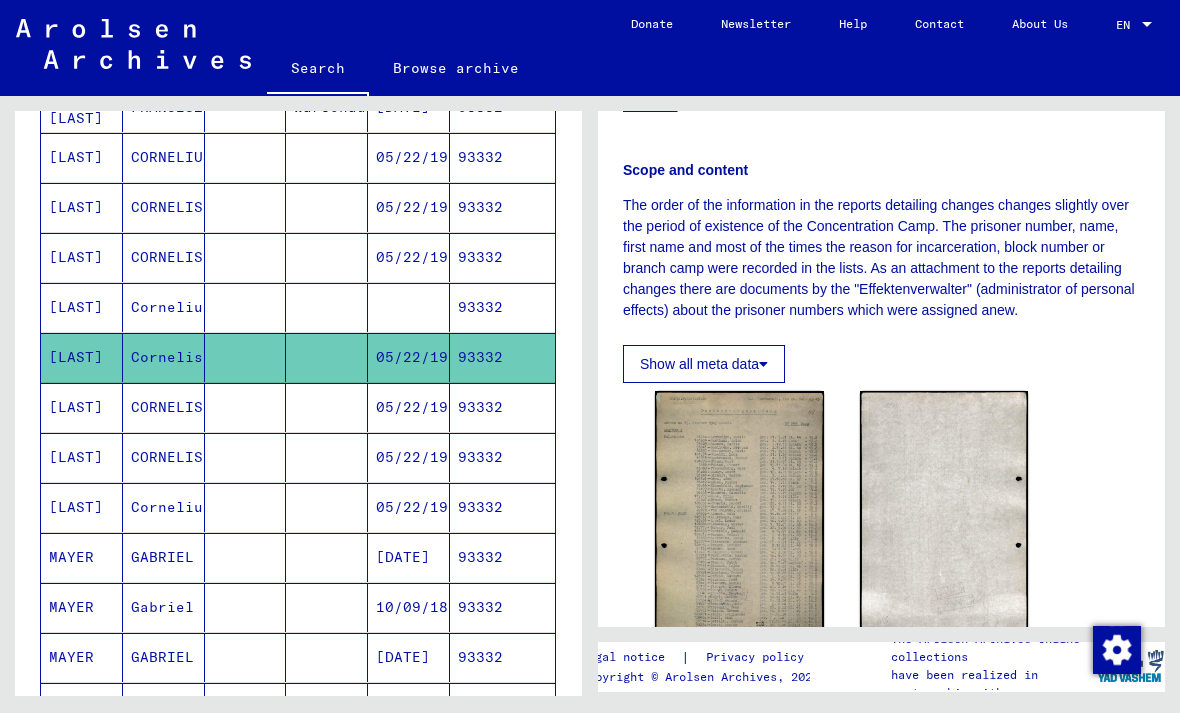 scroll, scrollTop: 295, scrollLeft: 0, axis: vertical 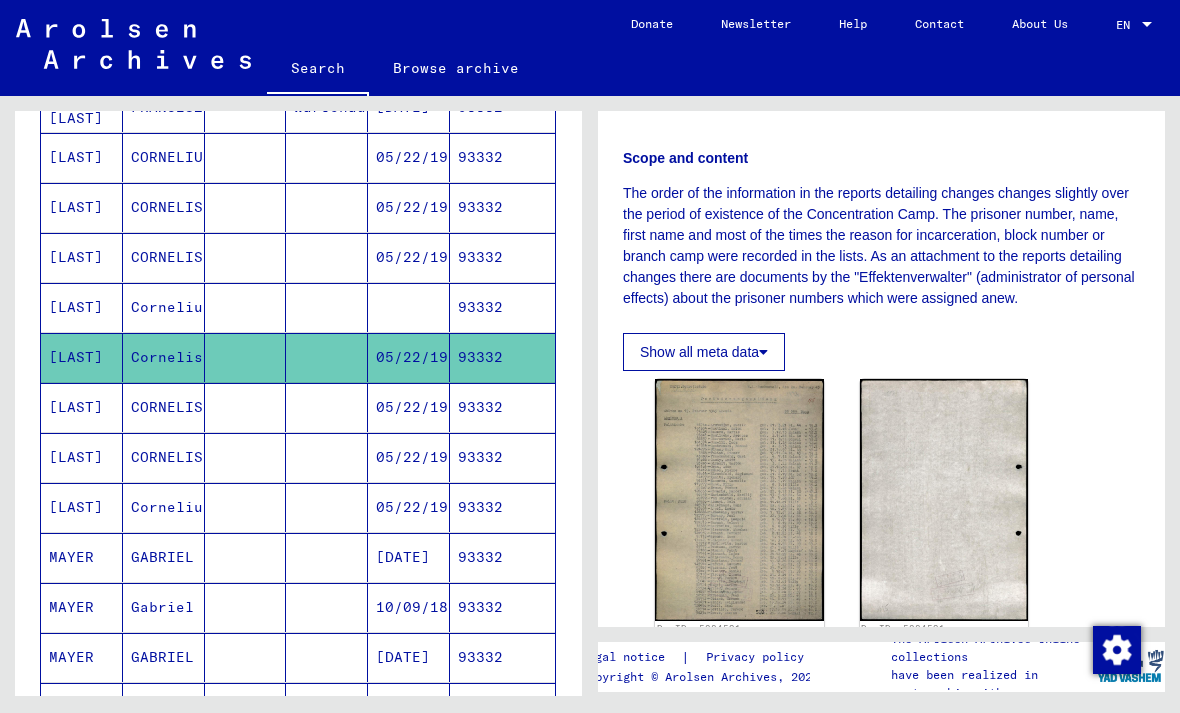 click 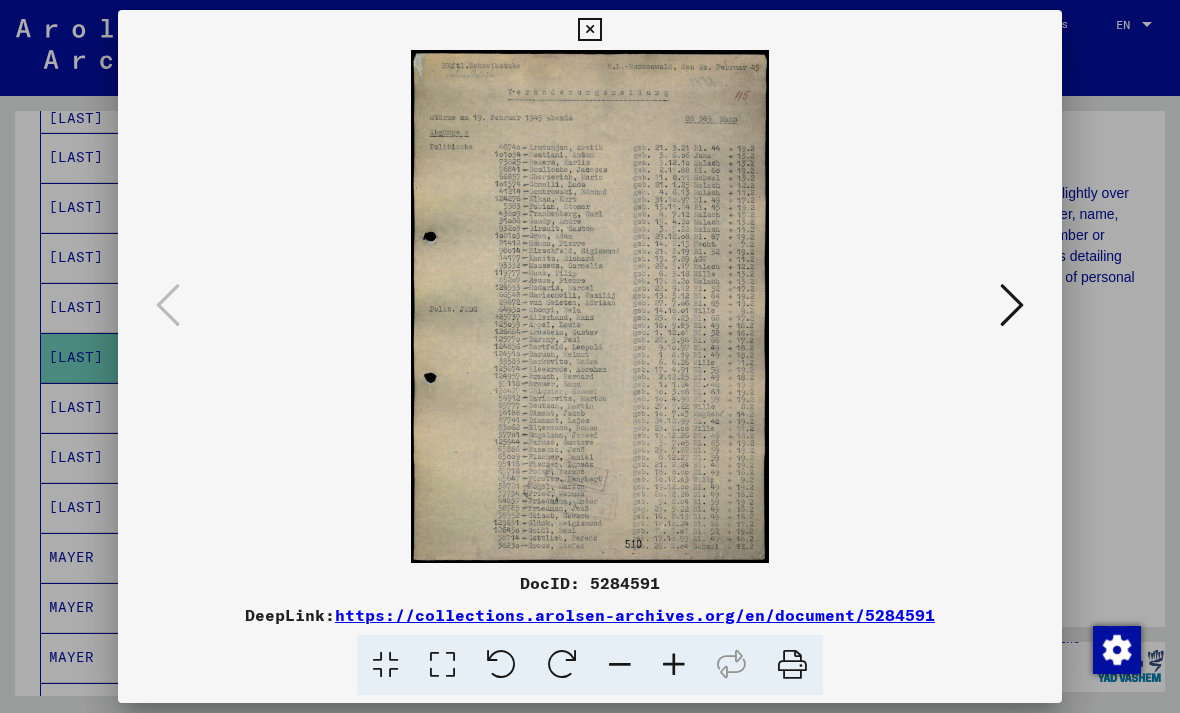 click at bounding box center (589, 30) 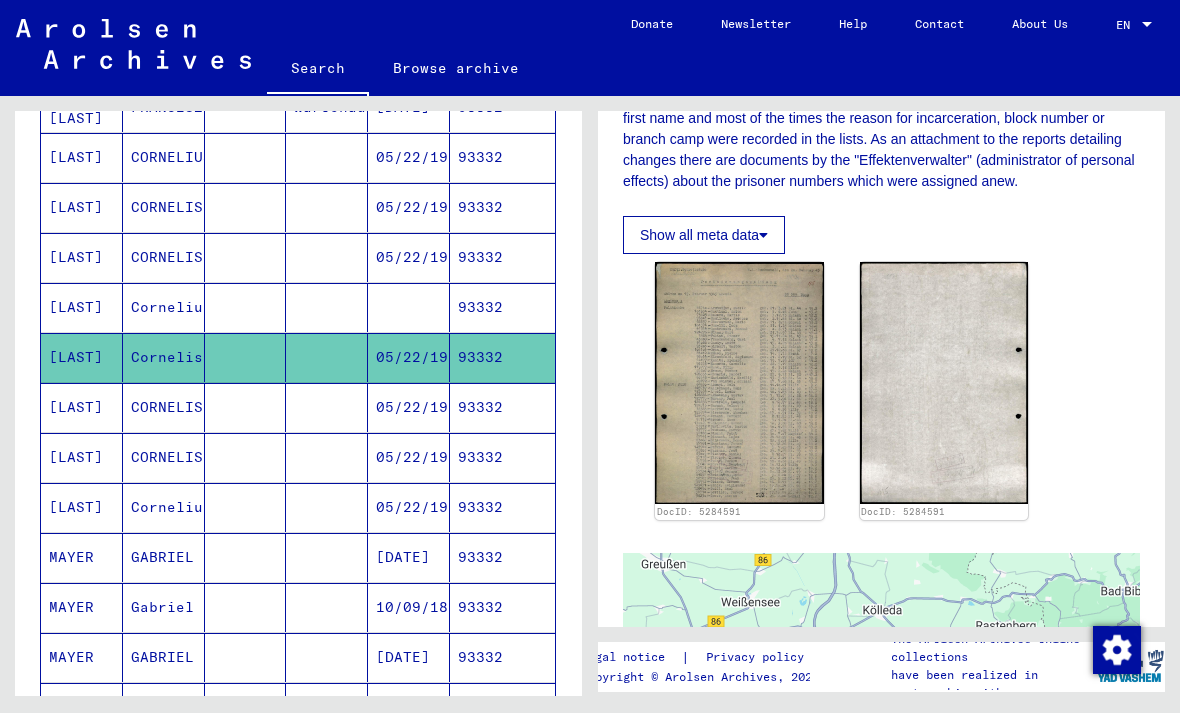 scroll, scrollTop: 446, scrollLeft: 0, axis: vertical 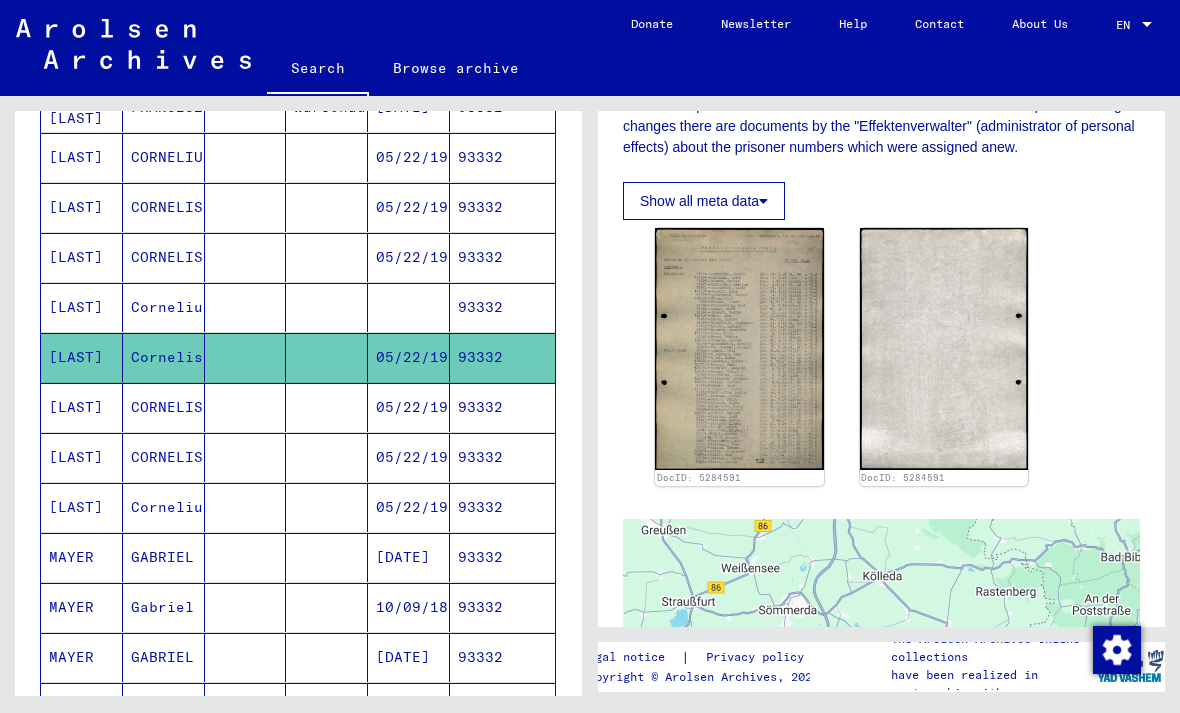 click 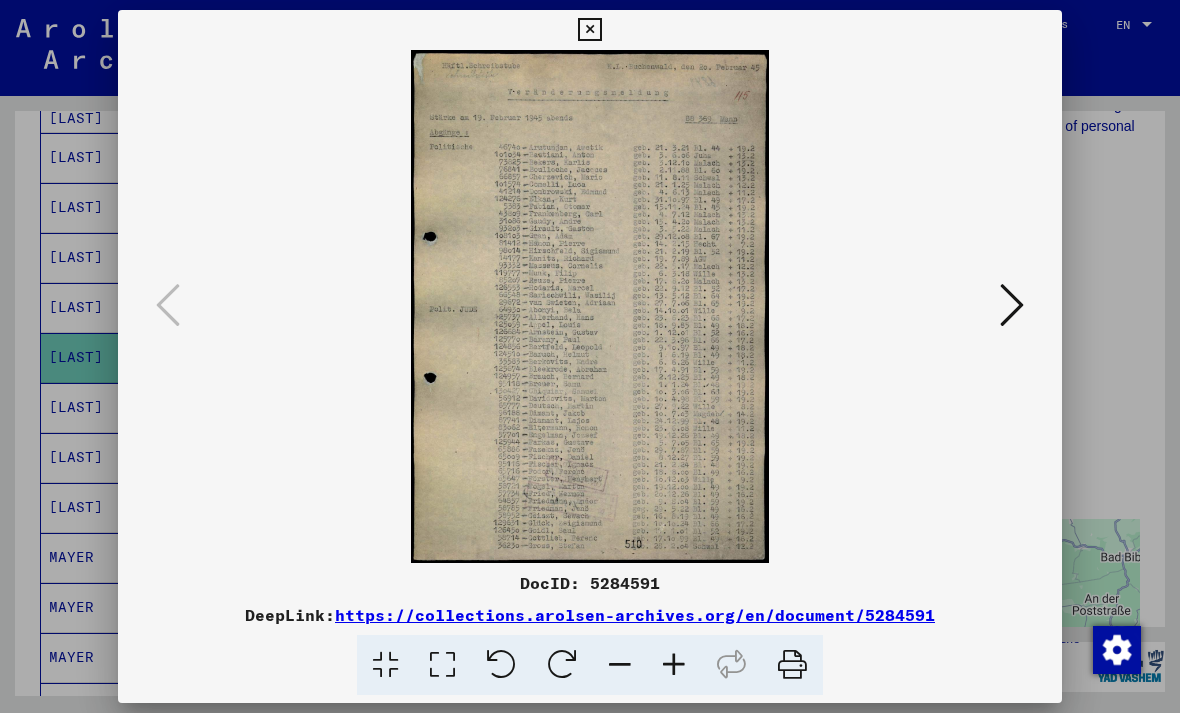 click at bounding box center [589, 30] 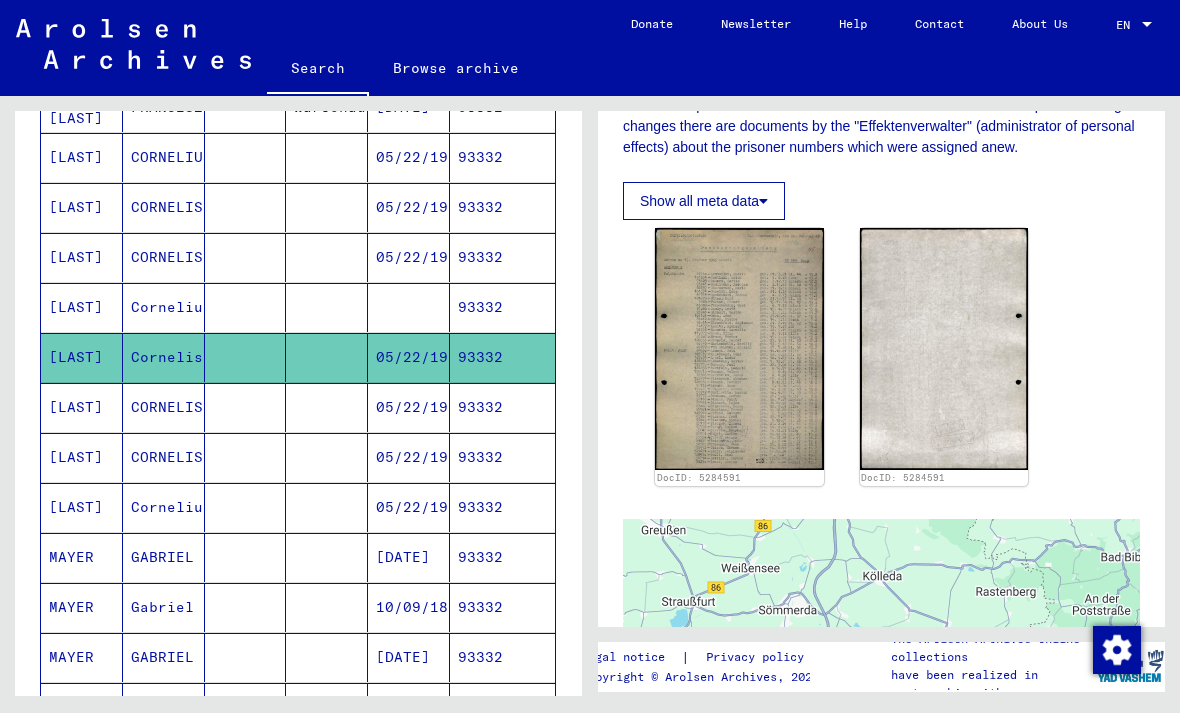 click 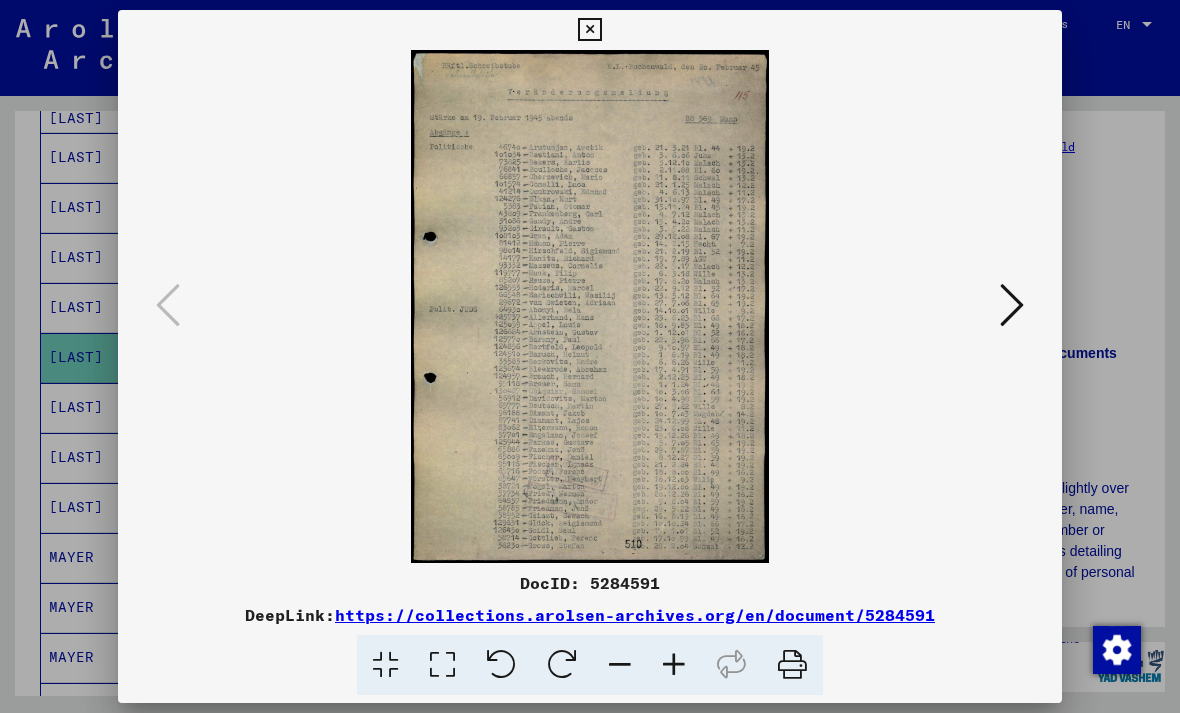 click at bounding box center [589, 30] 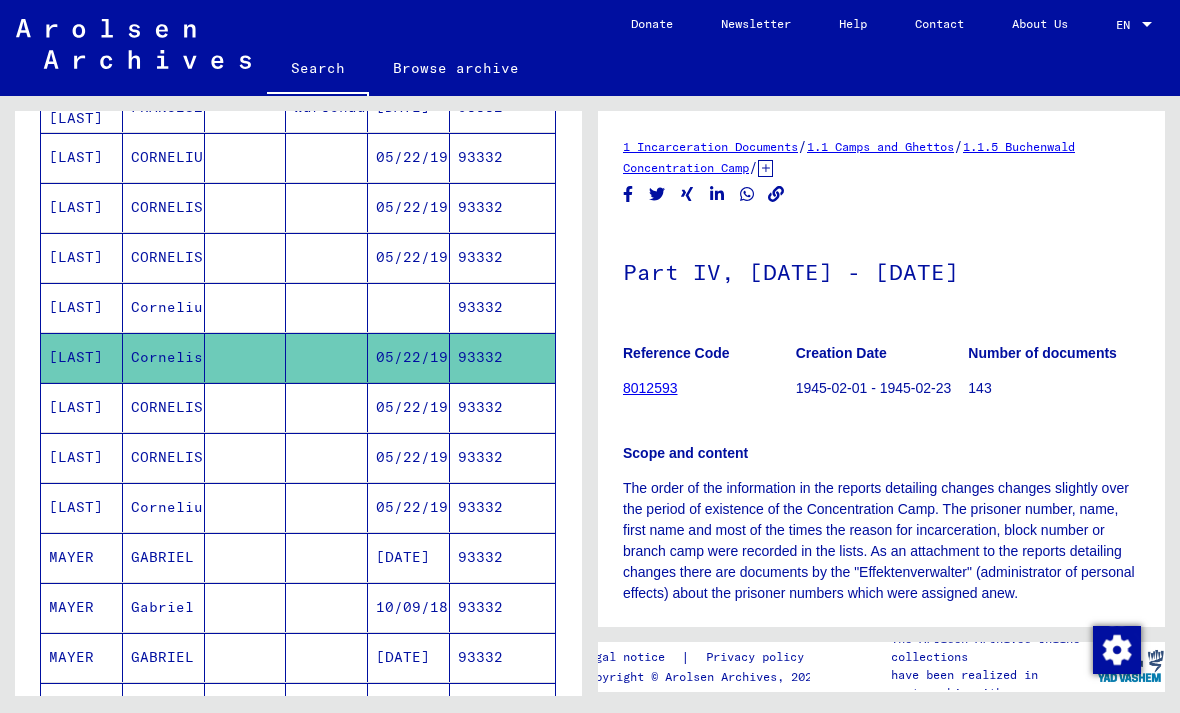 scroll, scrollTop: 0, scrollLeft: 0, axis: both 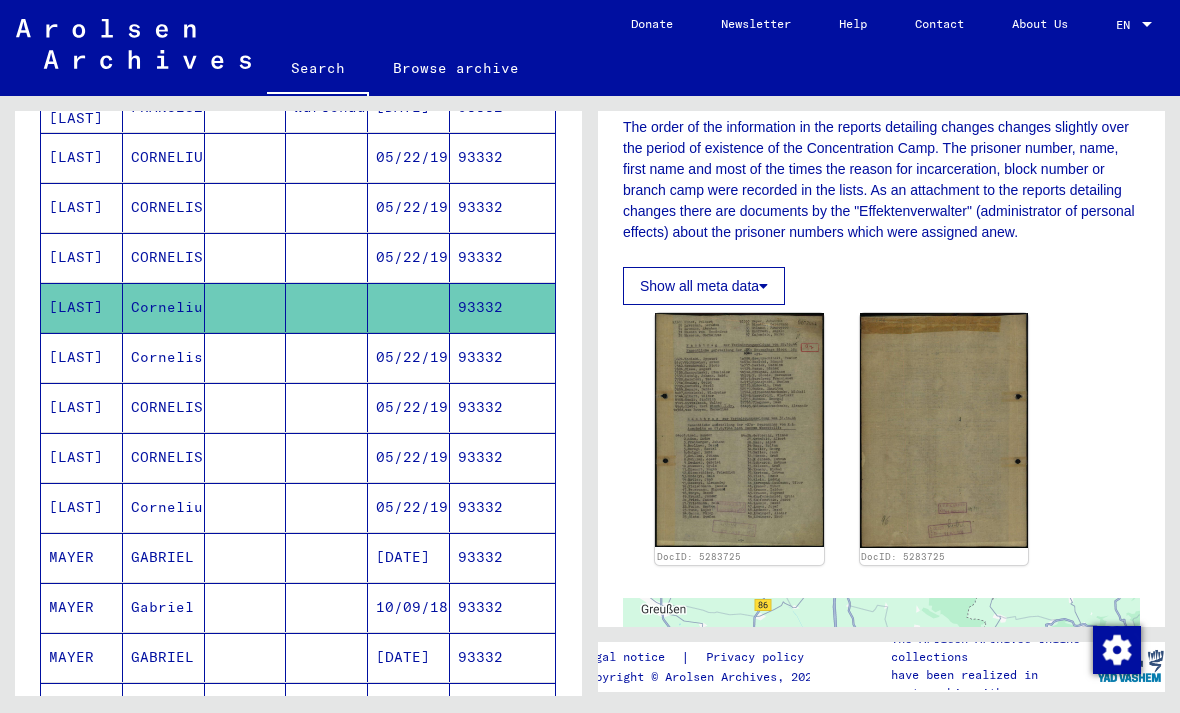 click 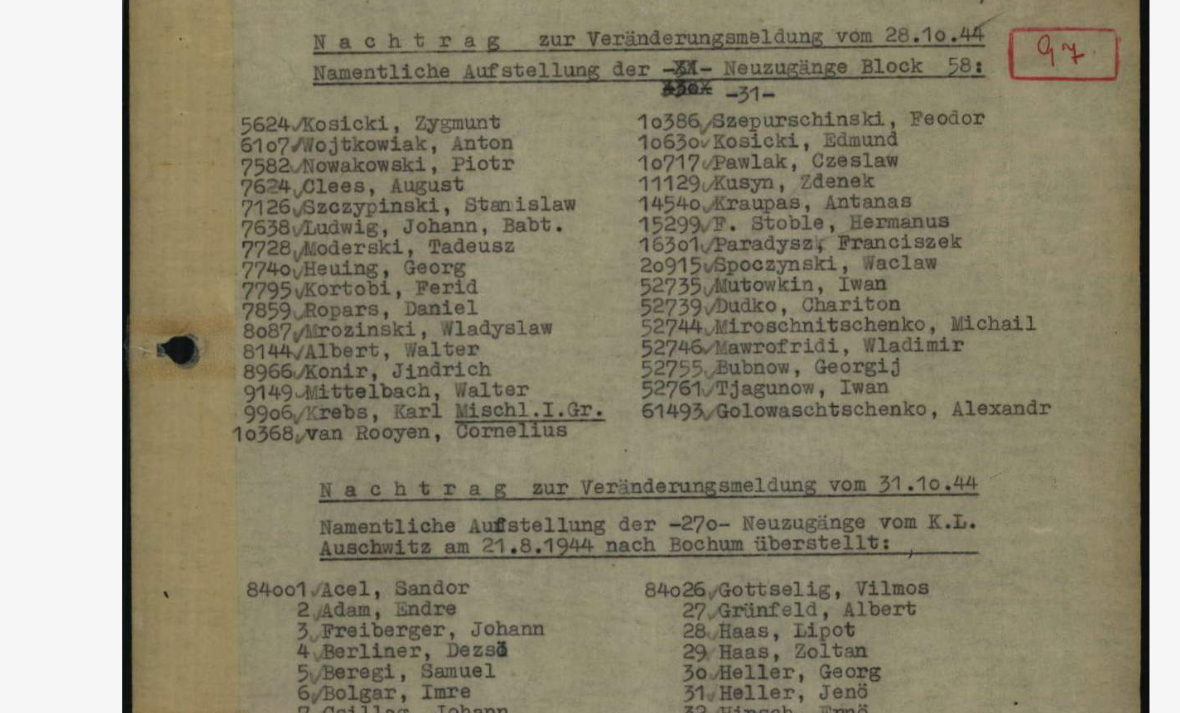 click at bounding box center (590, 306) 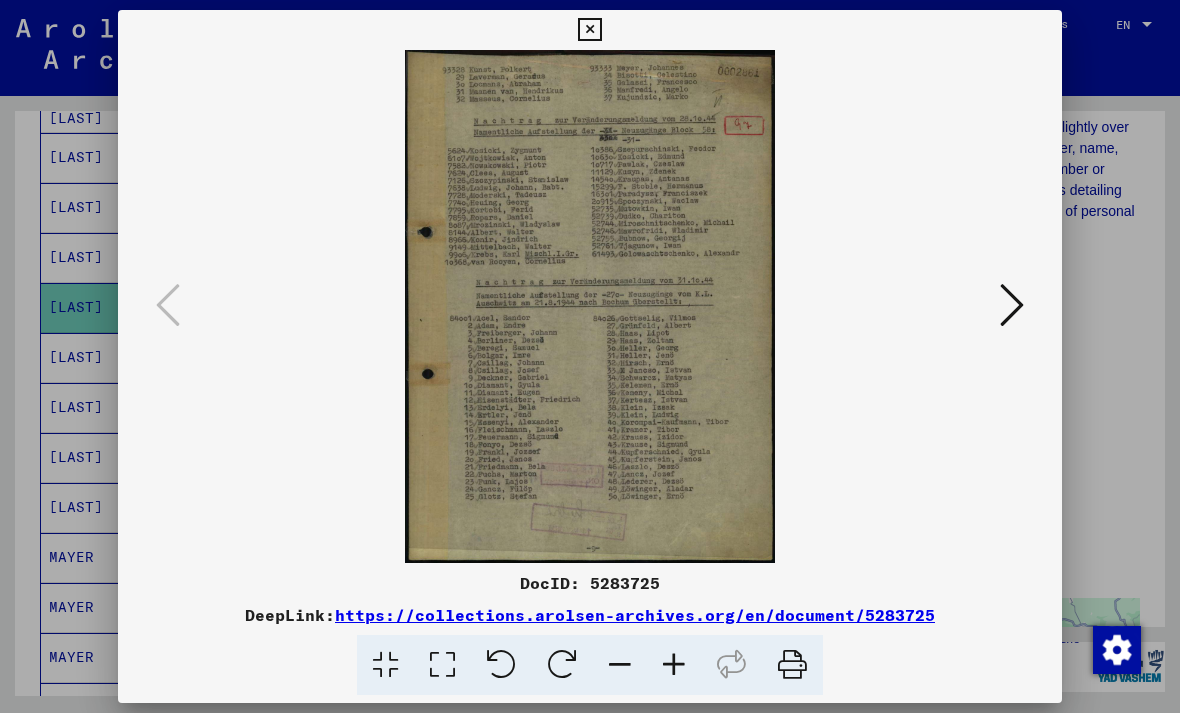 click at bounding box center (589, 30) 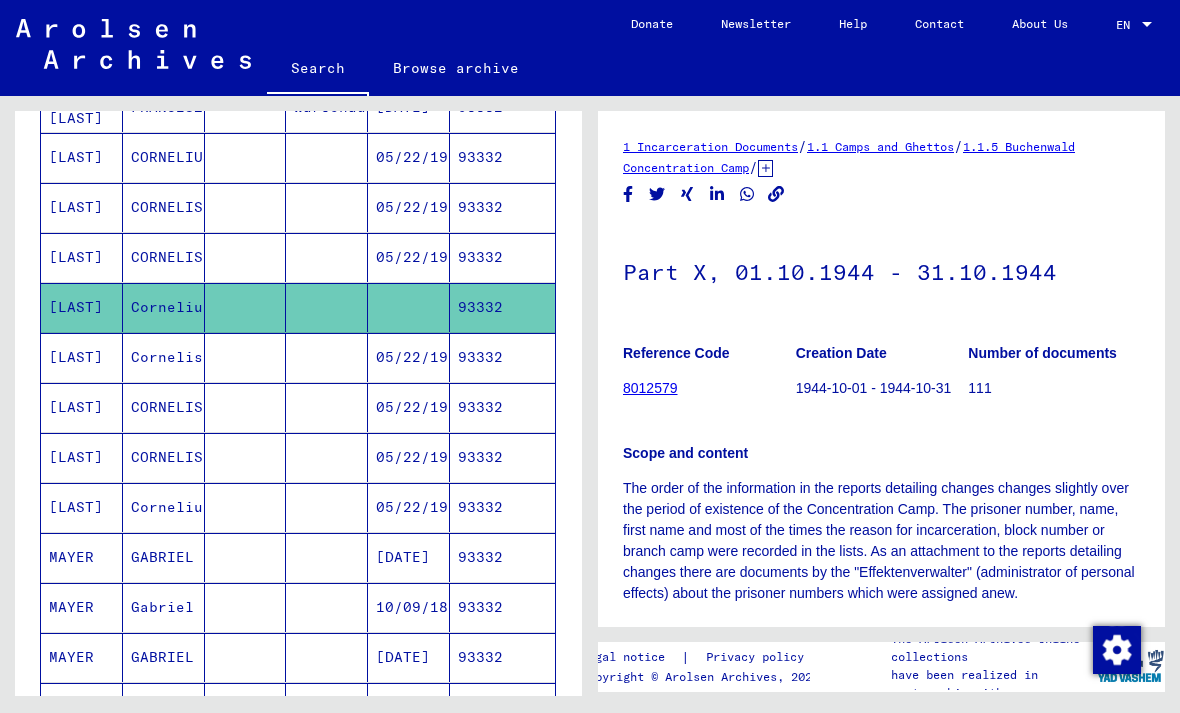 click on "CORNELIS" at bounding box center (164, 307) 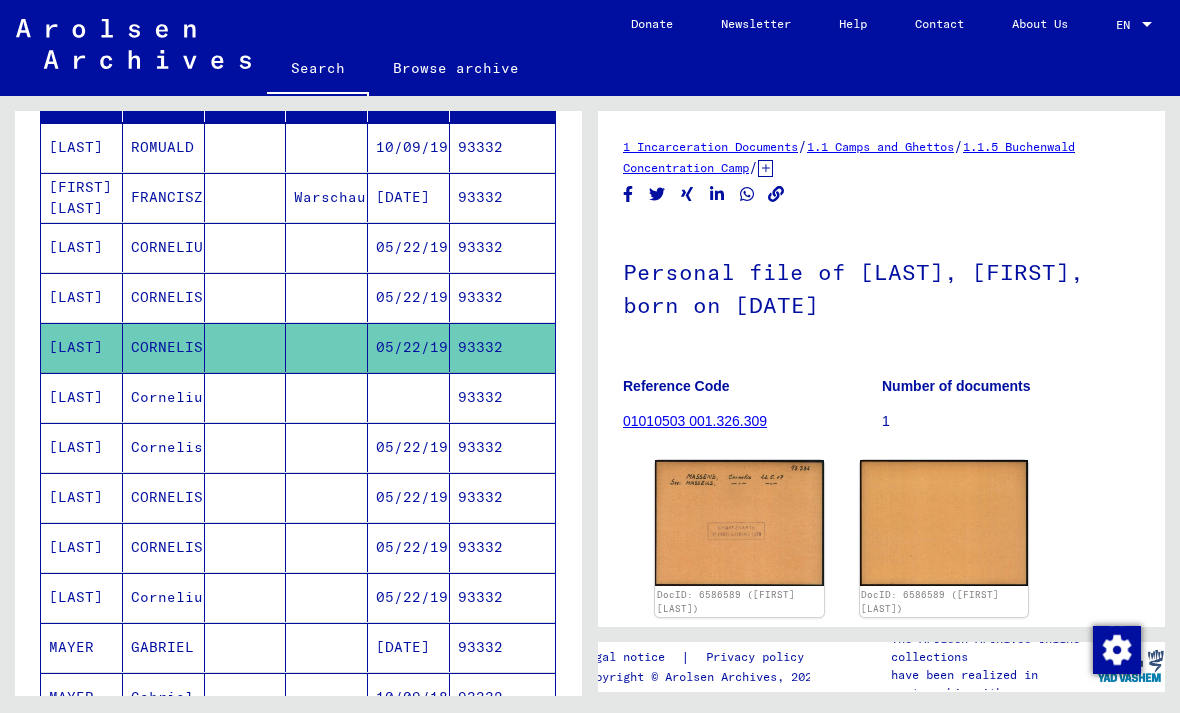 scroll, scrollTop: 283, scrollLeft: 0, axis: vertical 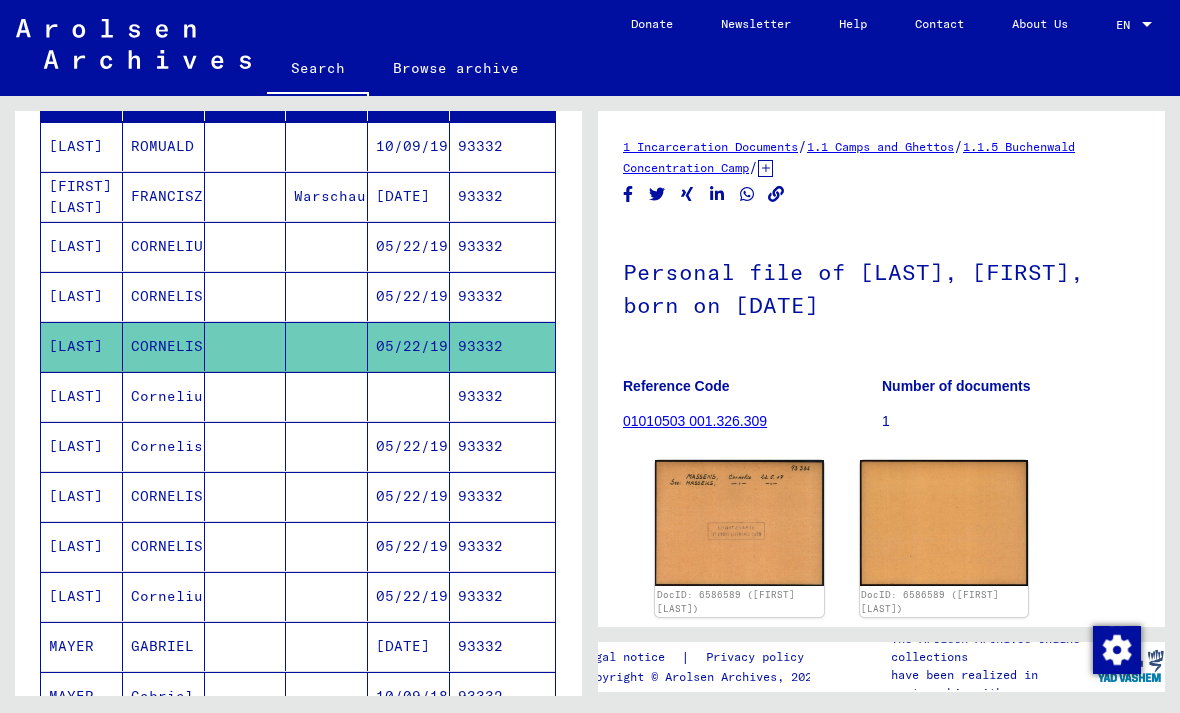 click at bounding box center (246, 346) 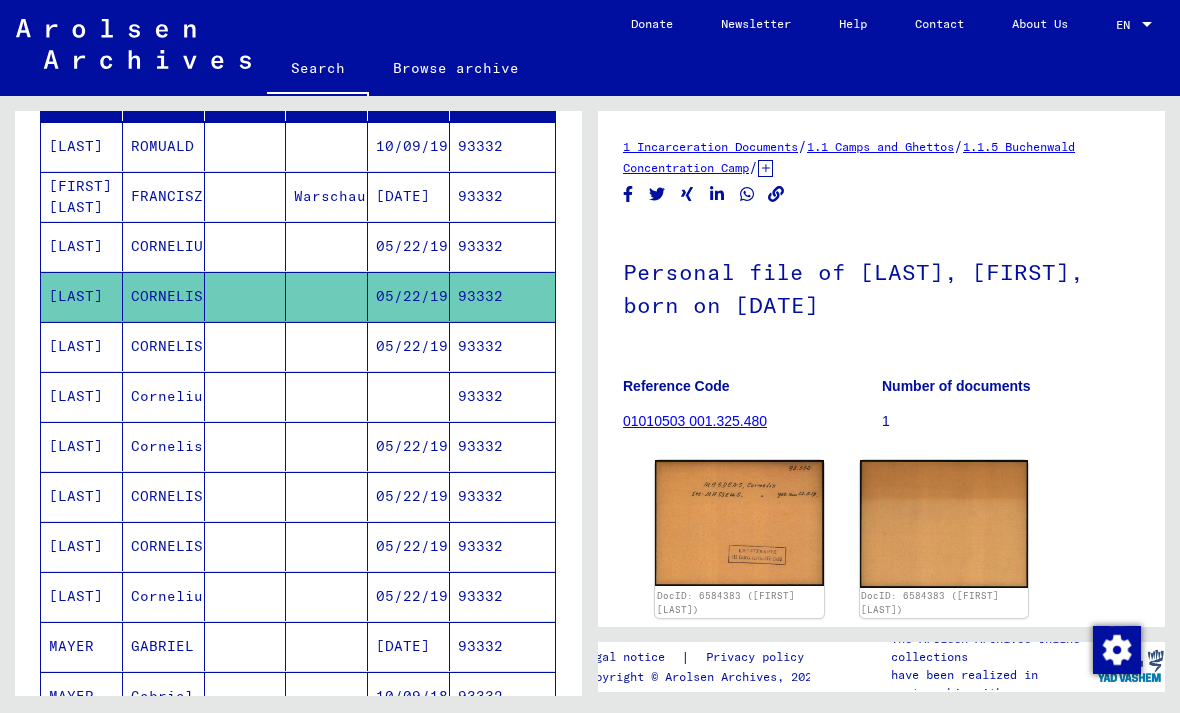 click at bounding box center [327, 296] 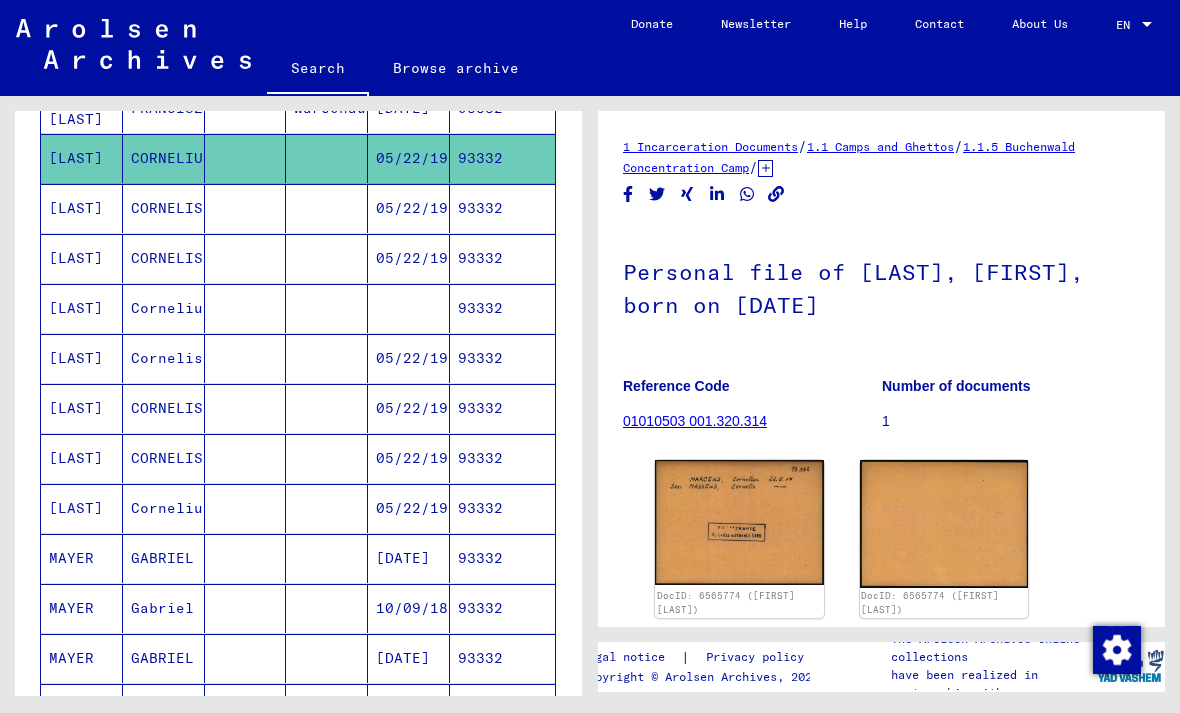 scroll, scrollTop: 372, scrollLeft: 0, axis: vertical 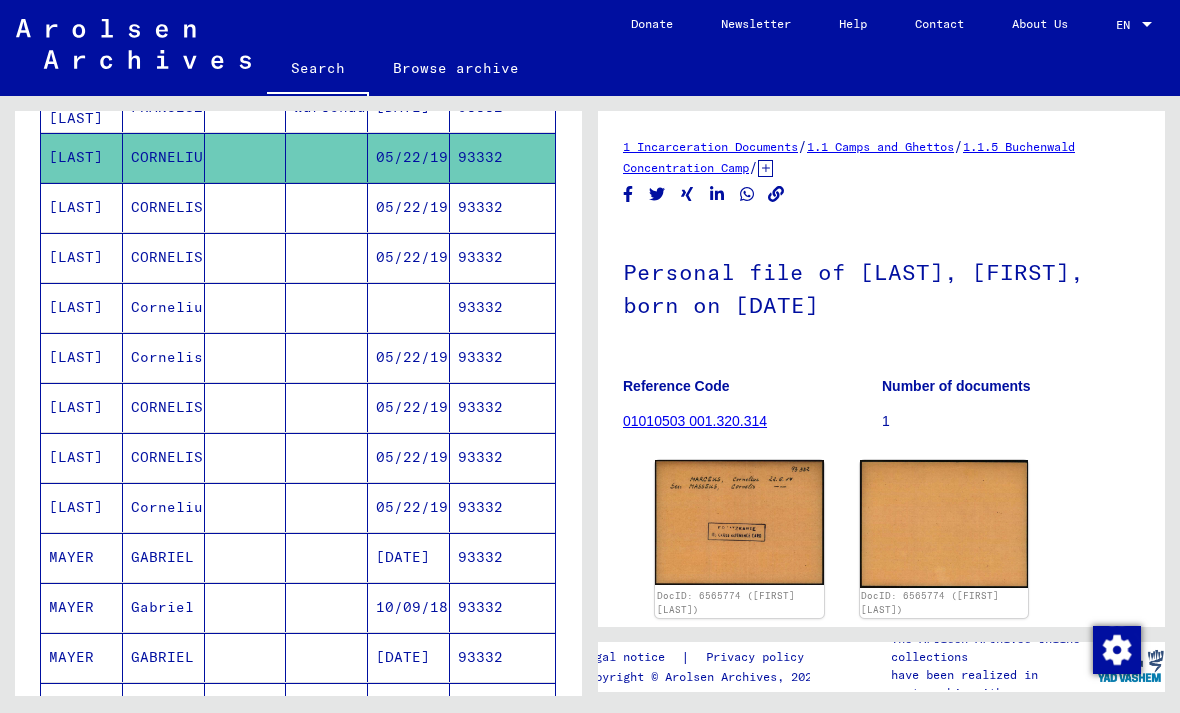 click at bounding box center [409, 357] 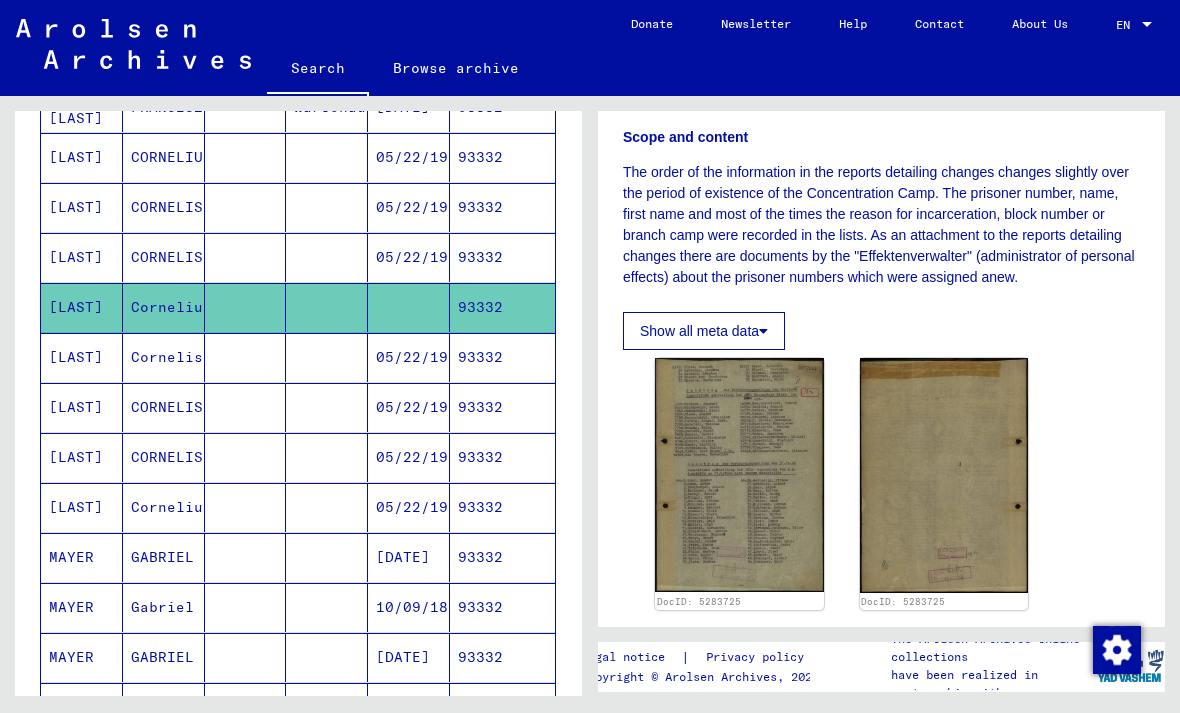 scroll, scrollTop: 250, scrollLeft: 0, axis: vertical 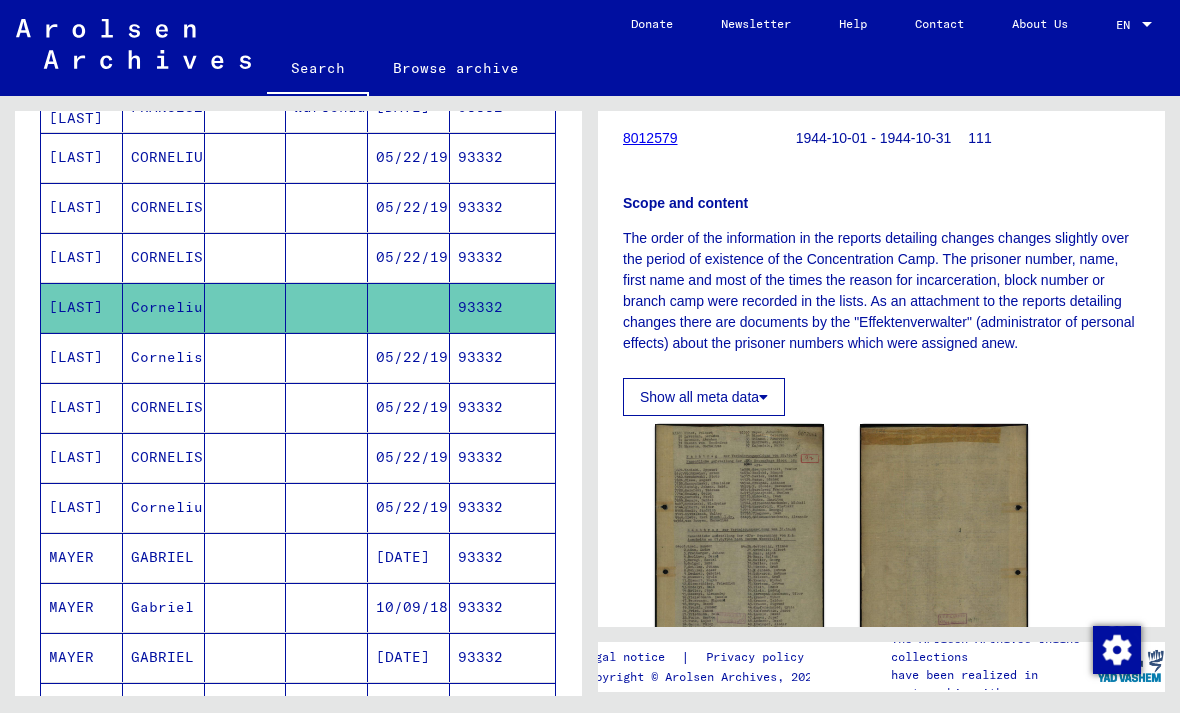 click on "93332" at bounding box center [502, 407] 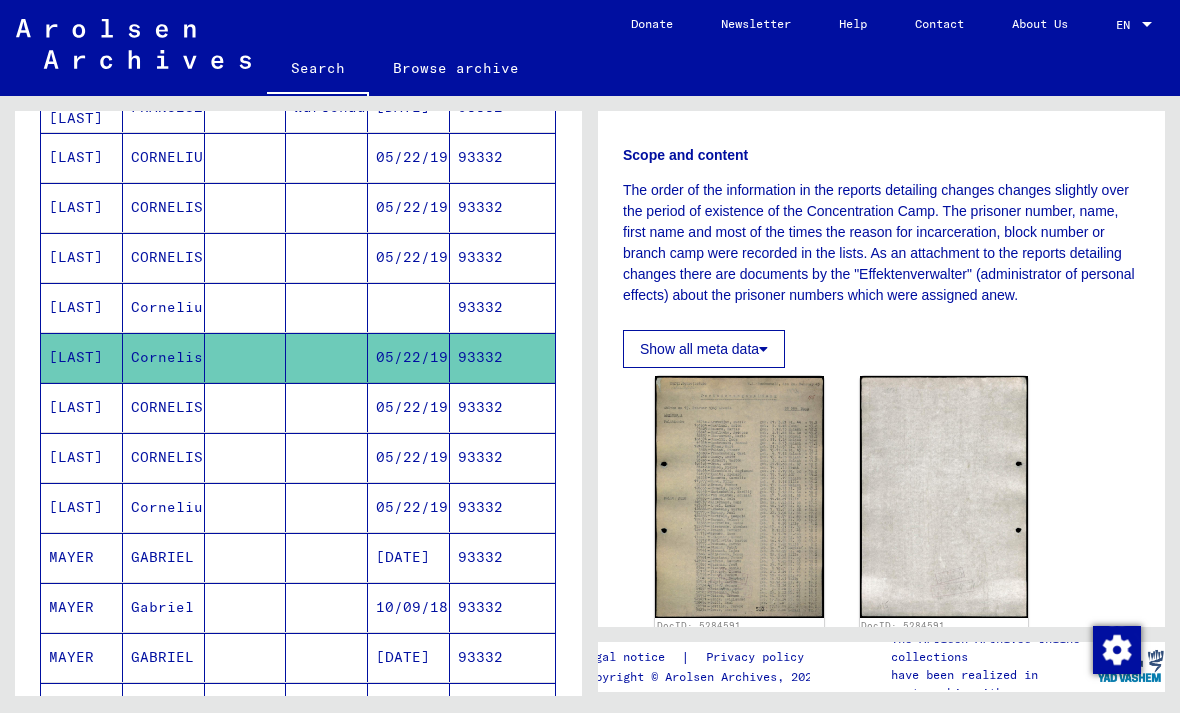 scroll, scrollTop: 337, scrollLeft: 0, axis: vertical 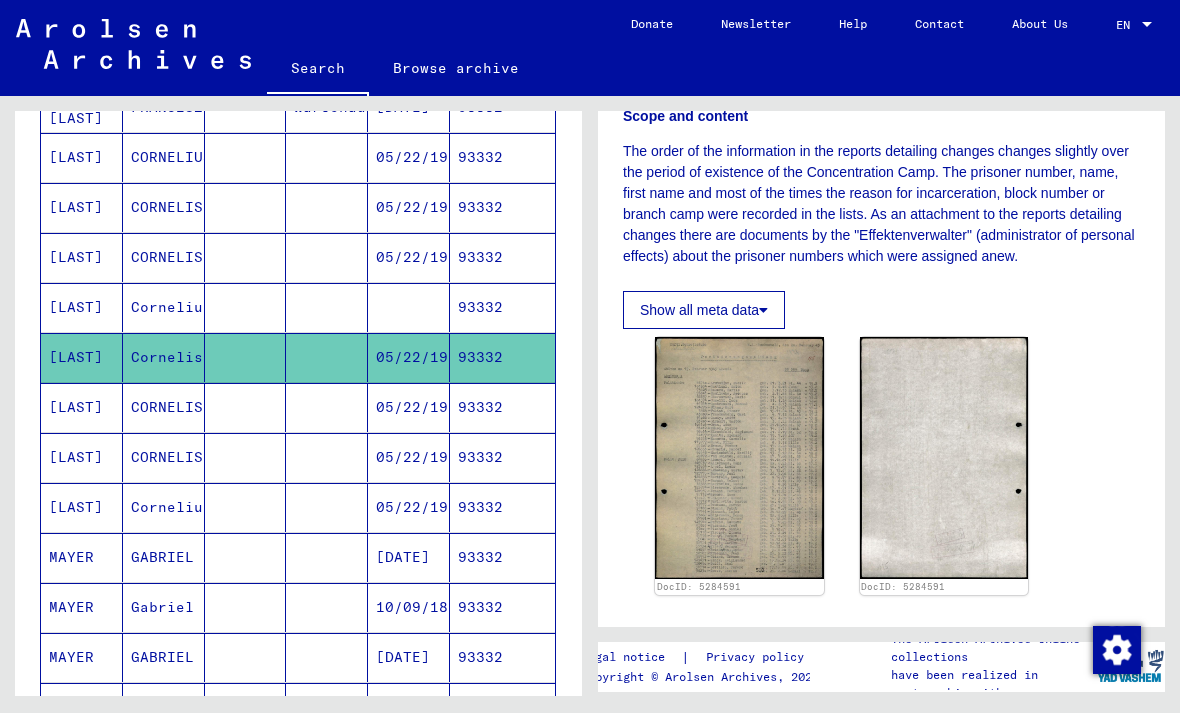 click on "05/22/1917" at bounding box center [409, 457] 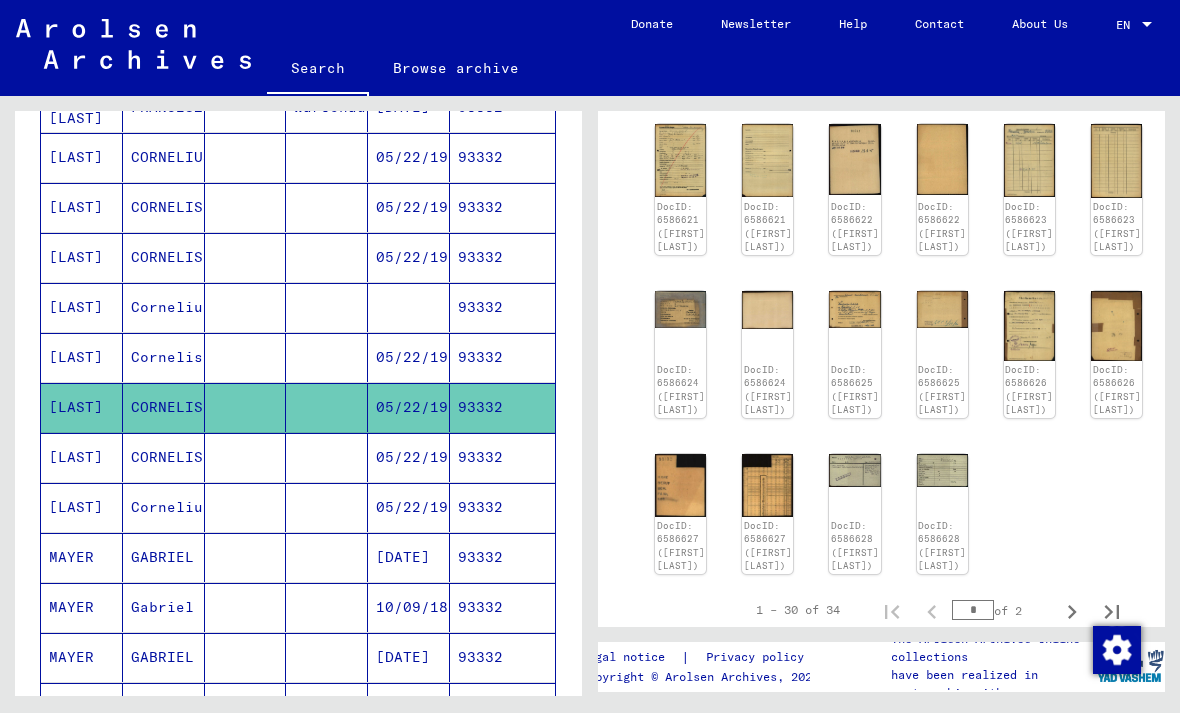 scroll, scrollTop: 863, scrollLeft: 0, axis: vertical 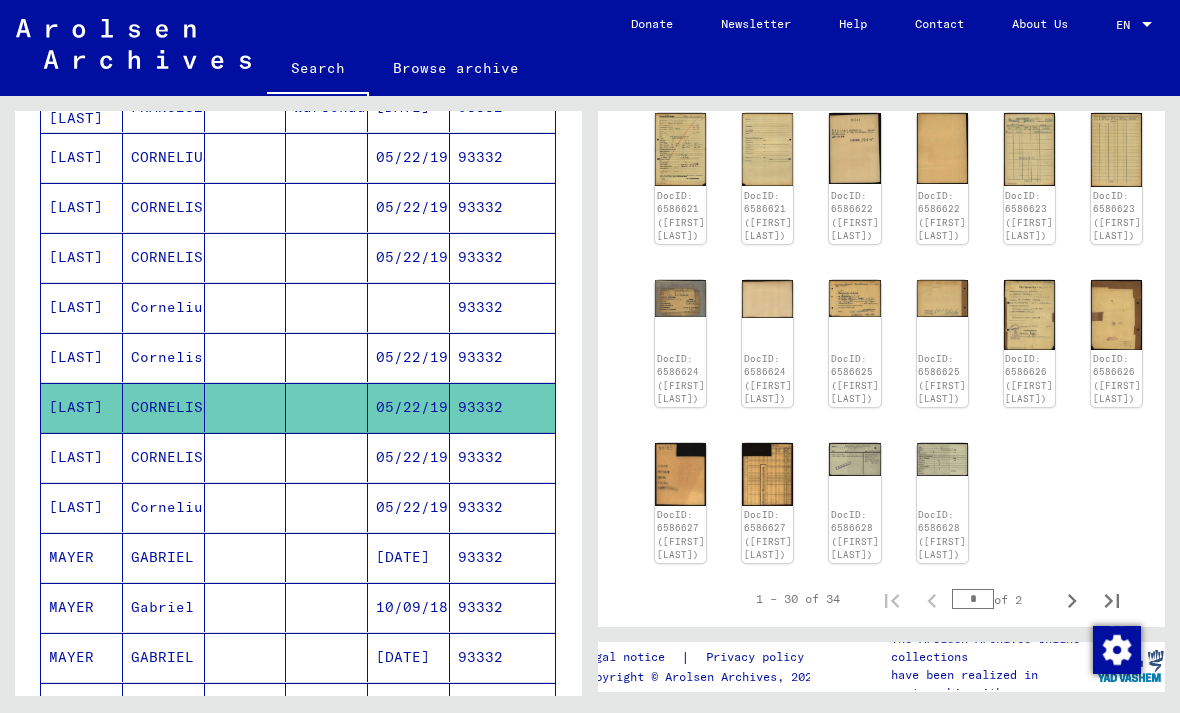 click 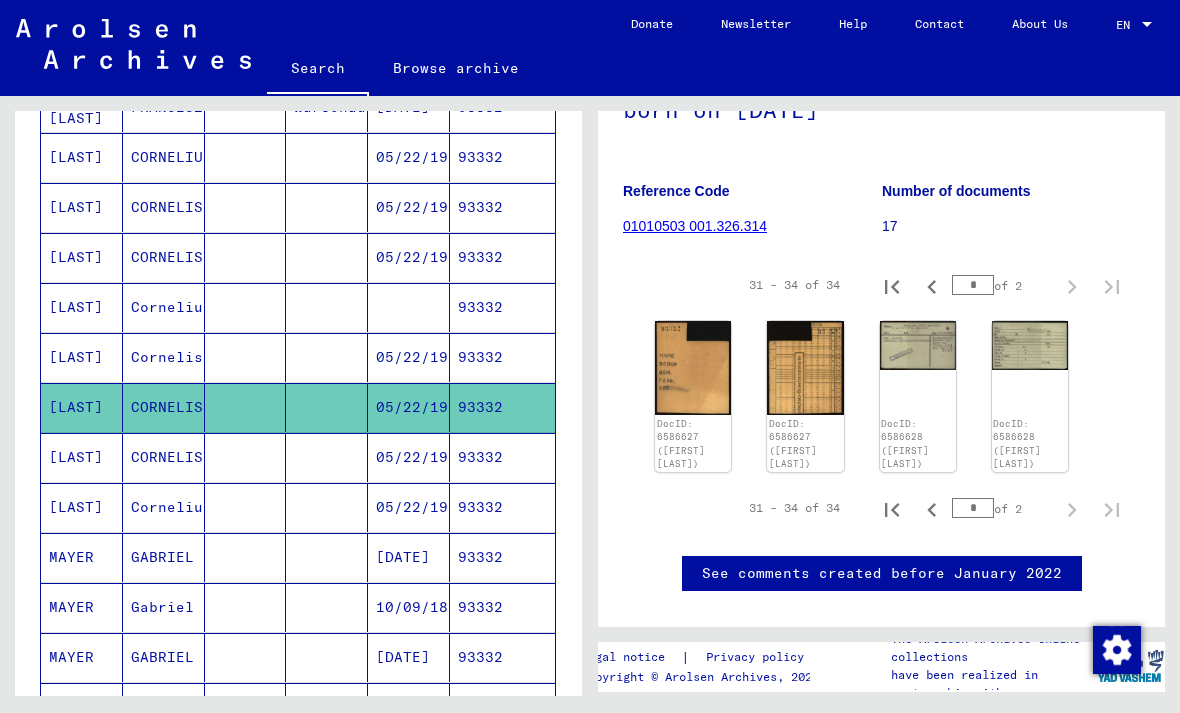 scroll, scrollTop: 151, scrollLeft: 0, axis: vertical 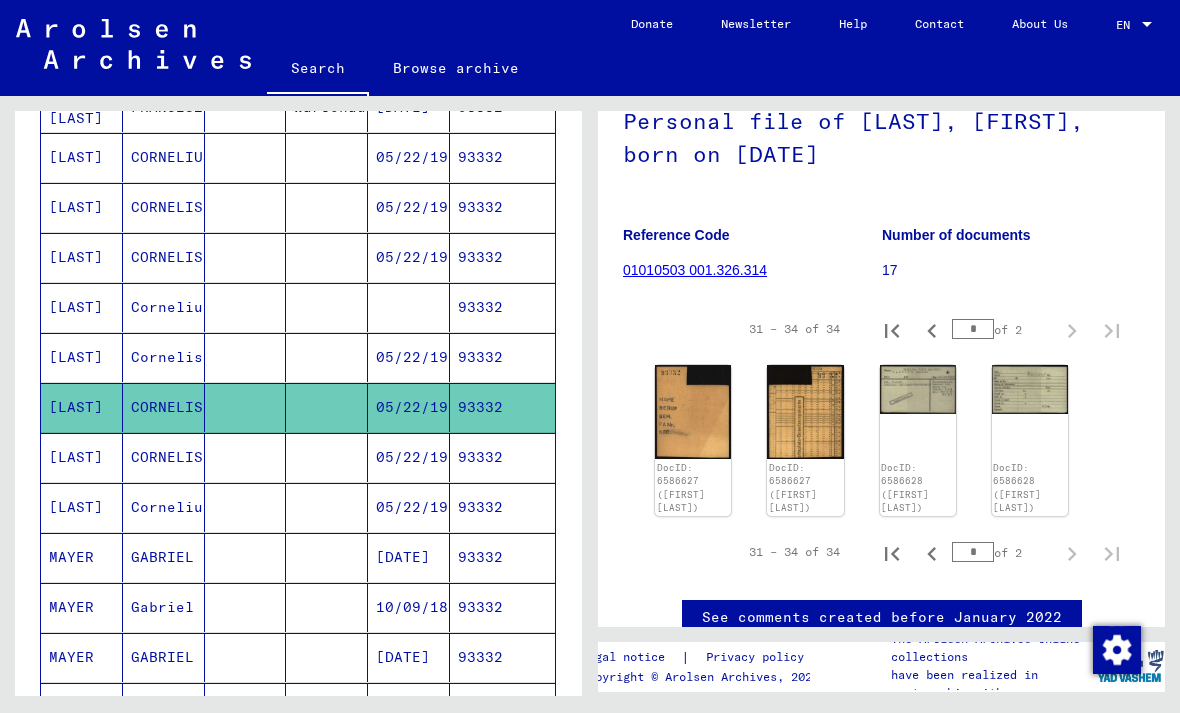 click 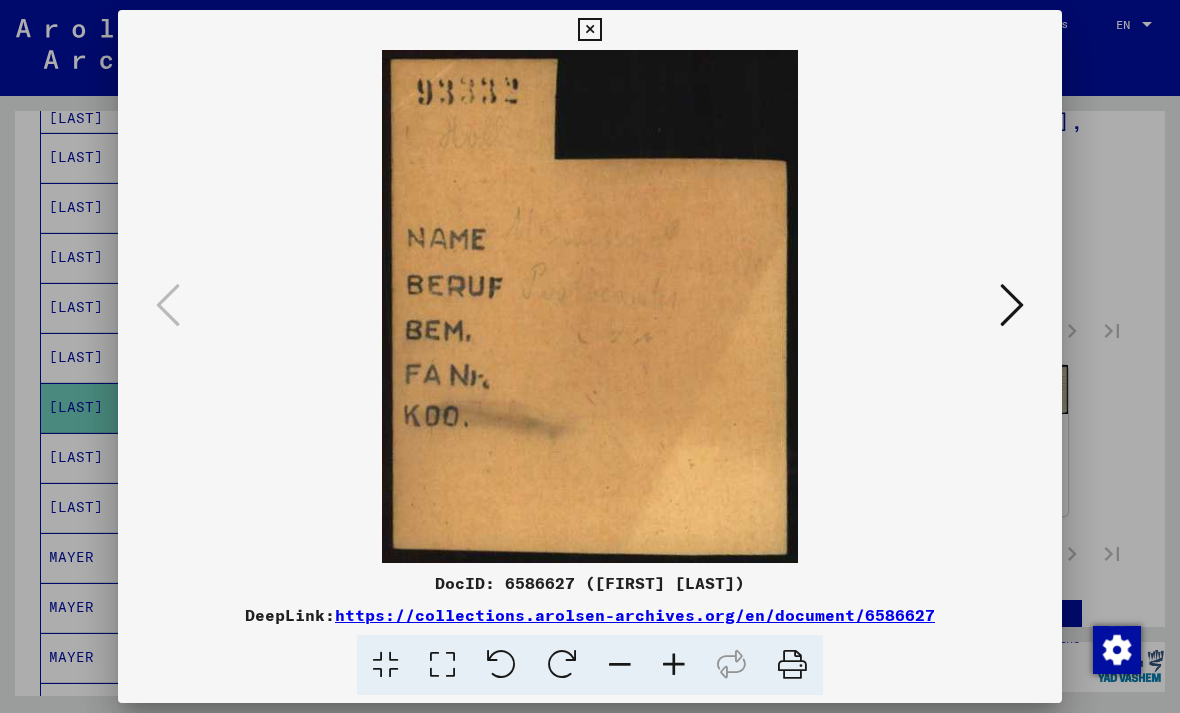 click at bounding box center [1012, 305] 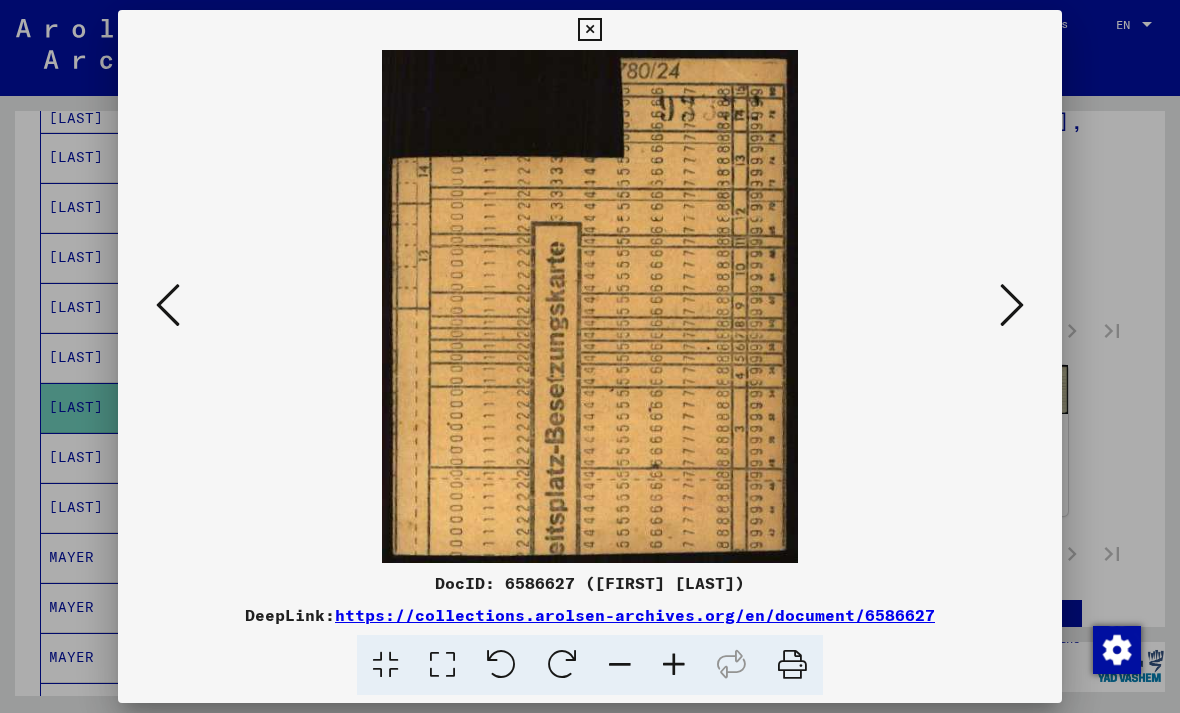 click at bounding box center (1012, 305) 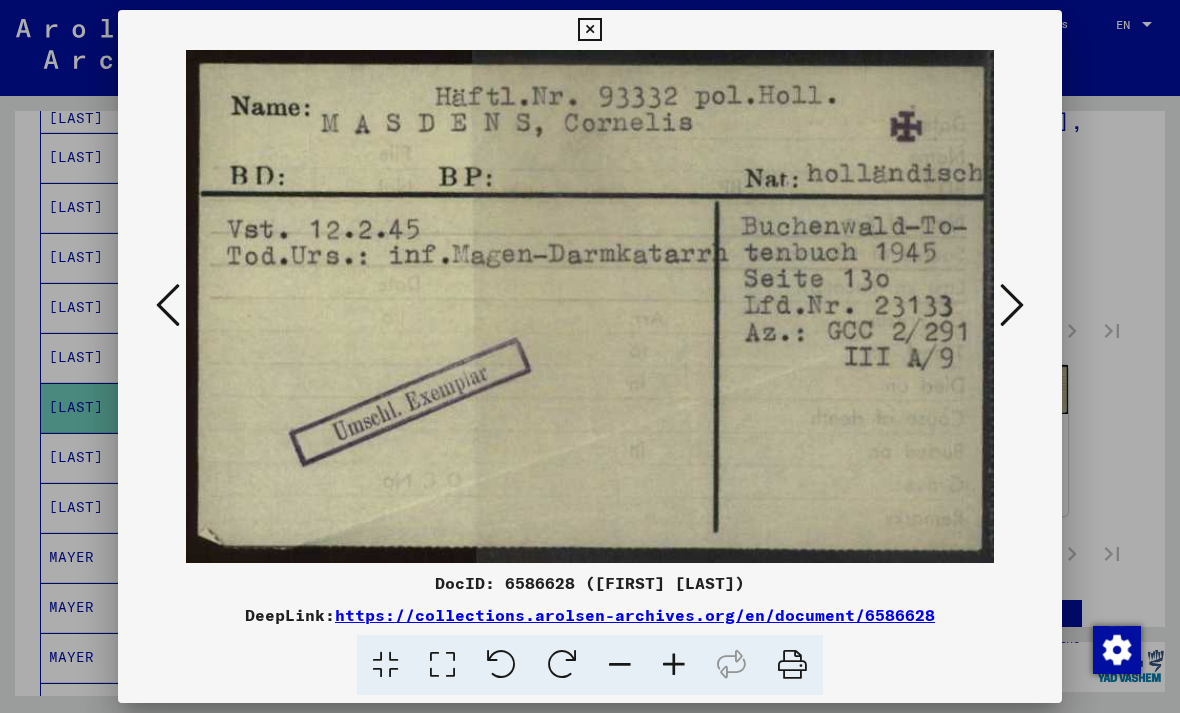 click at bounding box center (1012, 305) 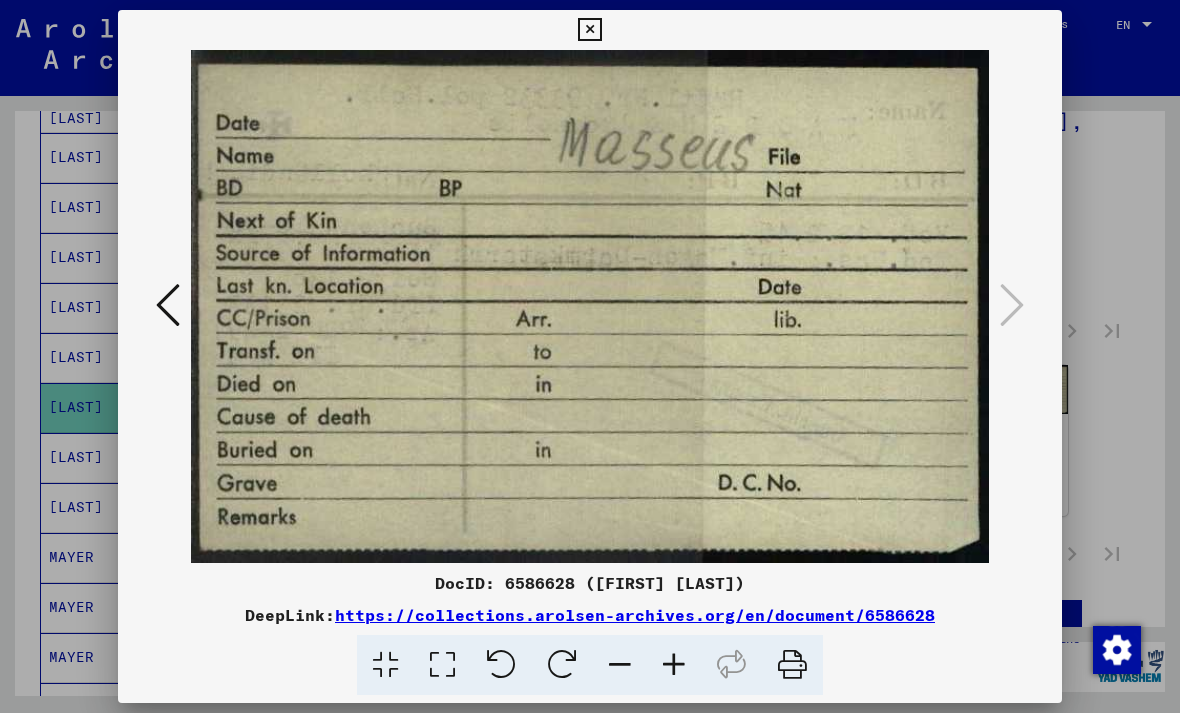 click at bounding box center (589, 30) 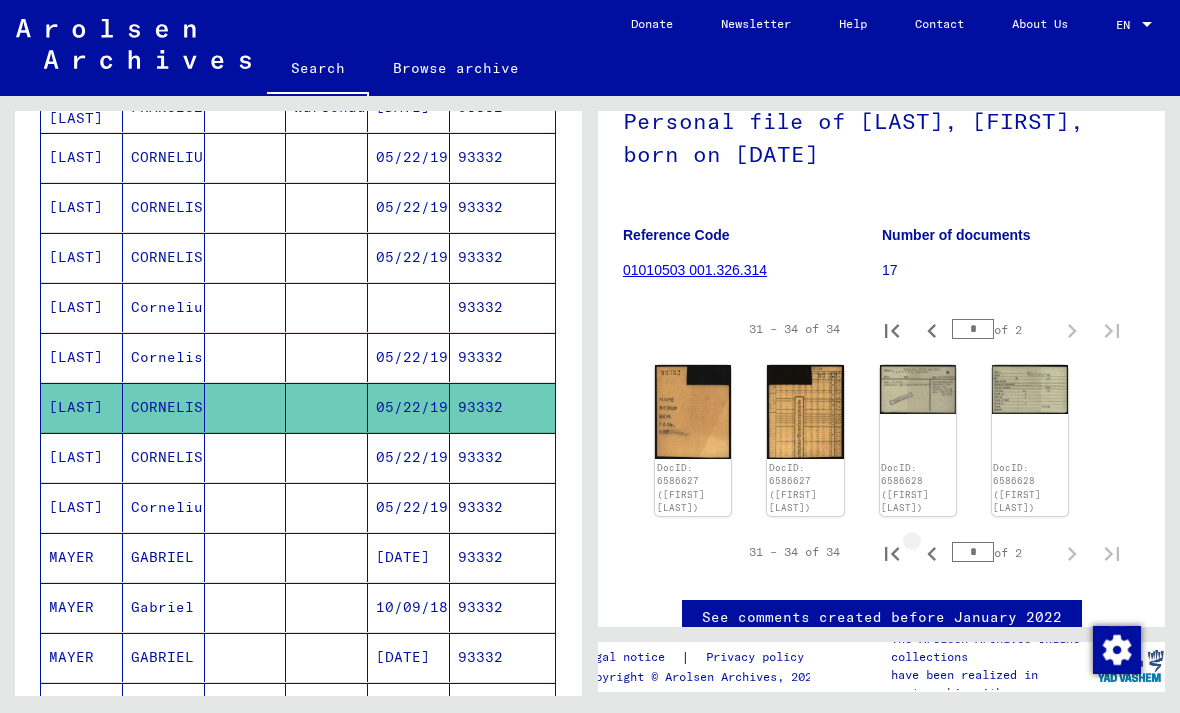 click 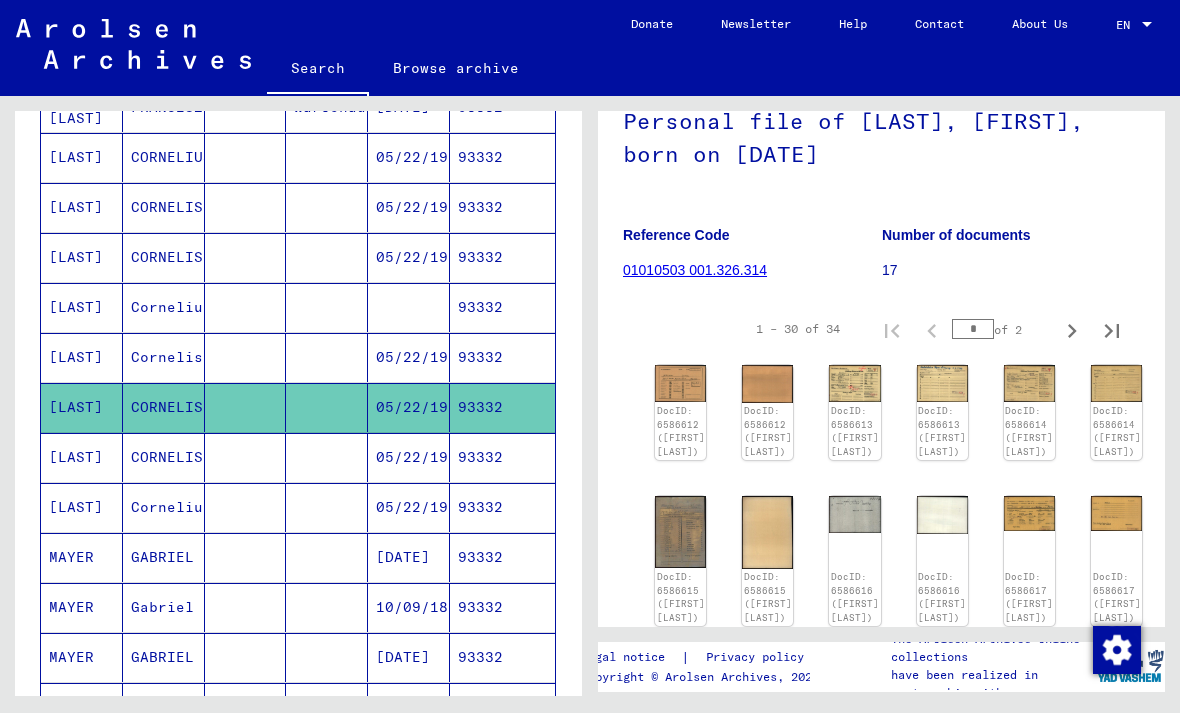click 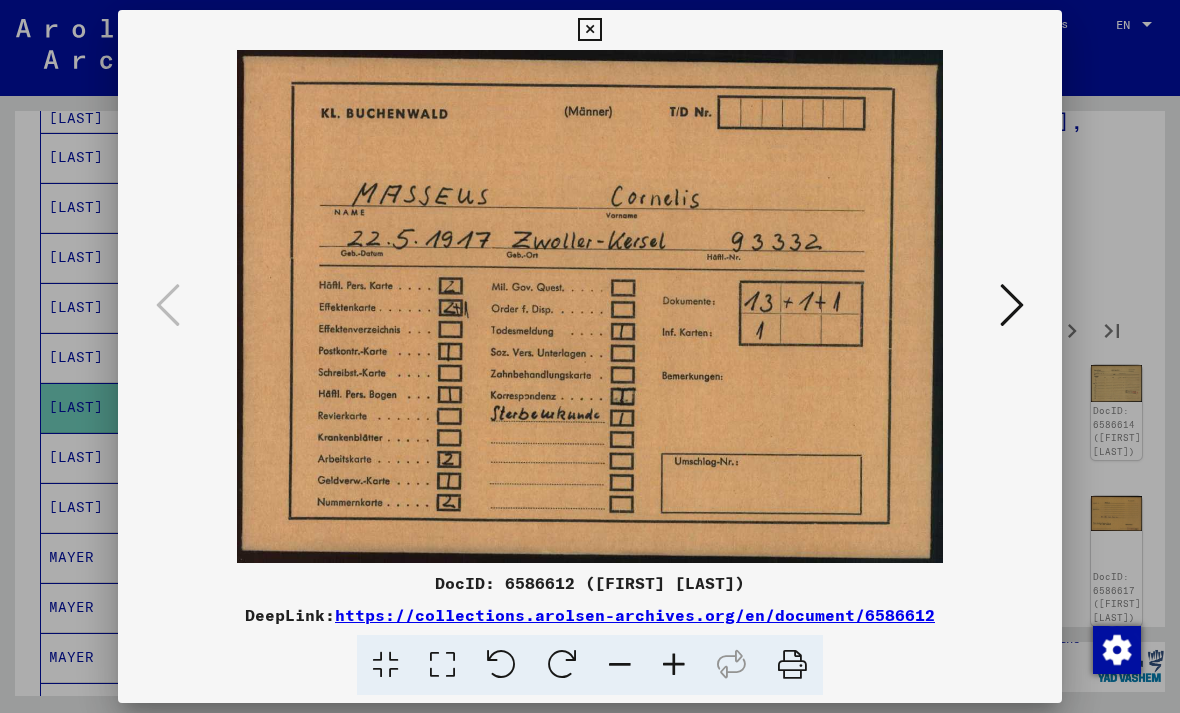 click at bounding box center (1012, 305) 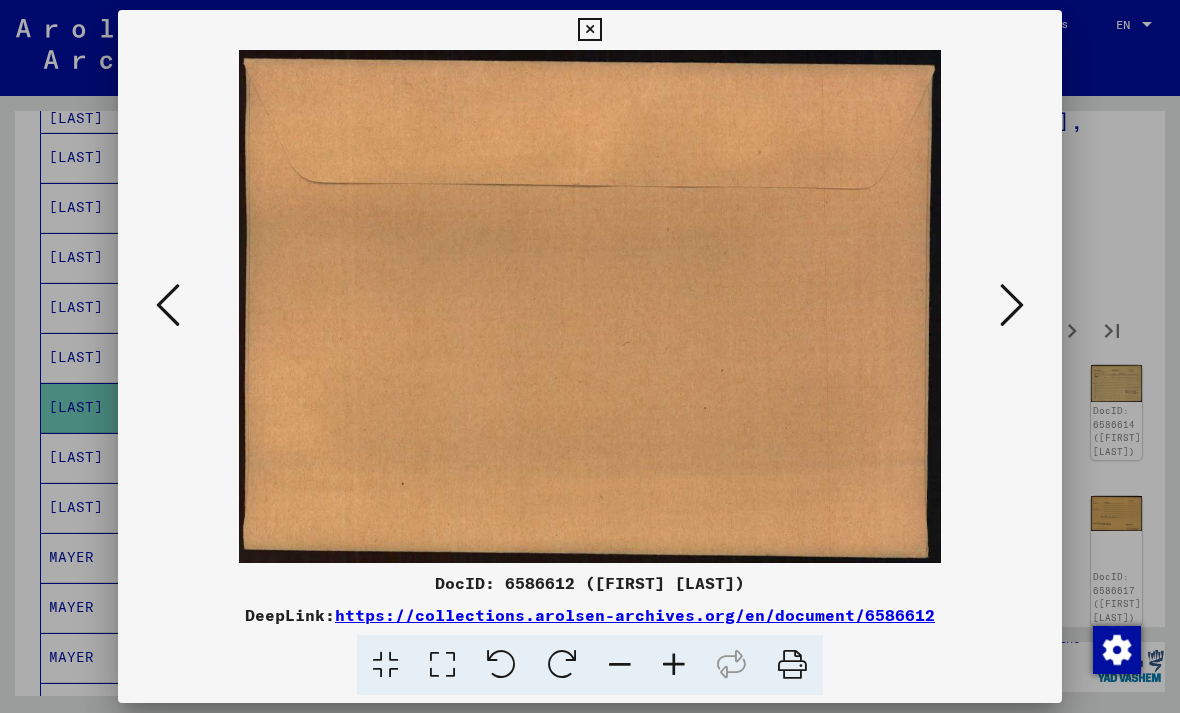click at bounding box center [1012, 305] 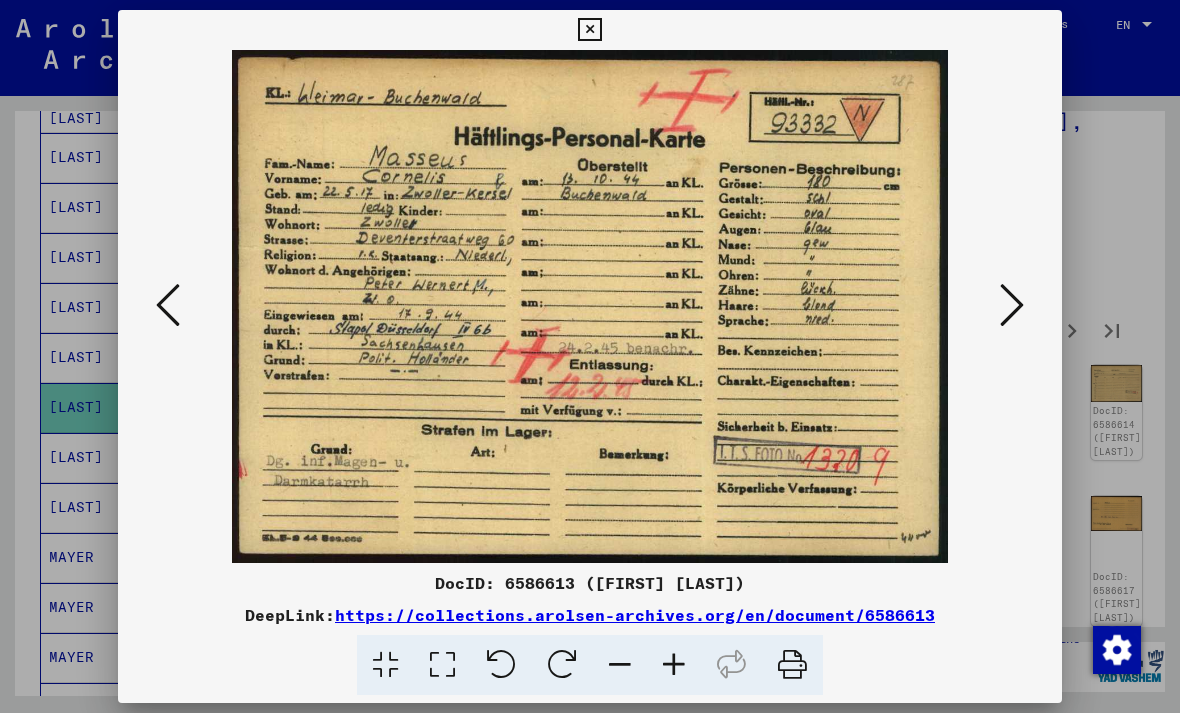 click at bounding box center (1012, 305) 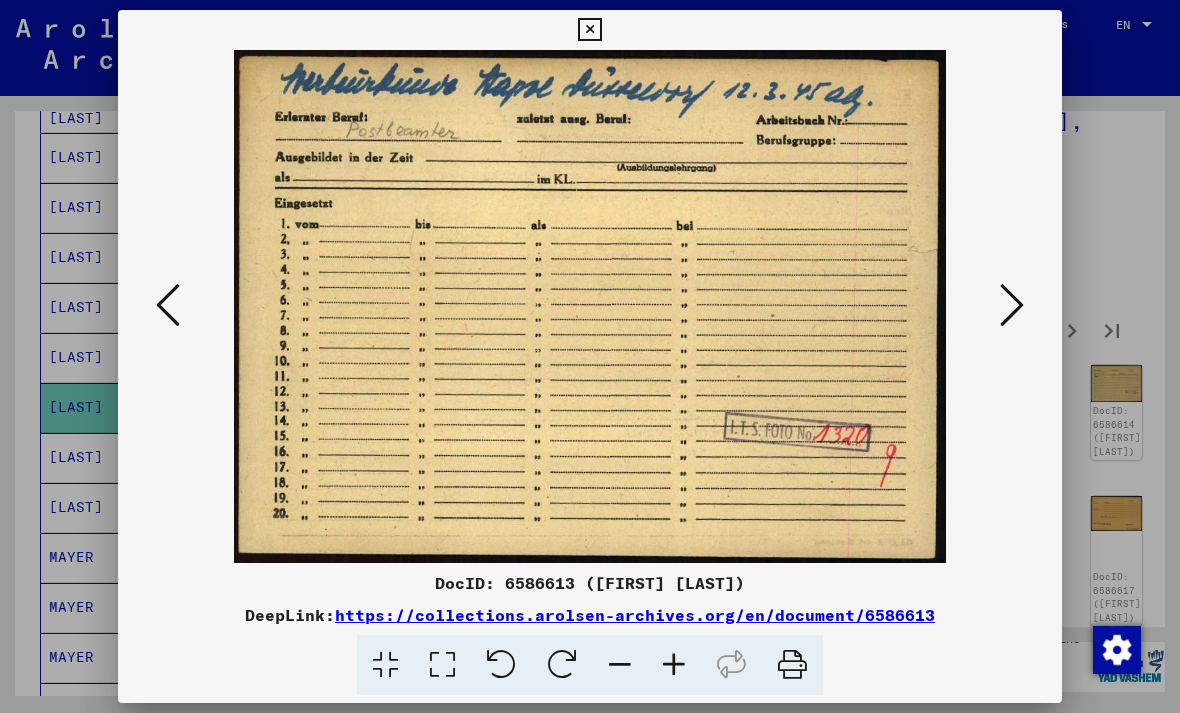 click at bounding box center (1012, 306) 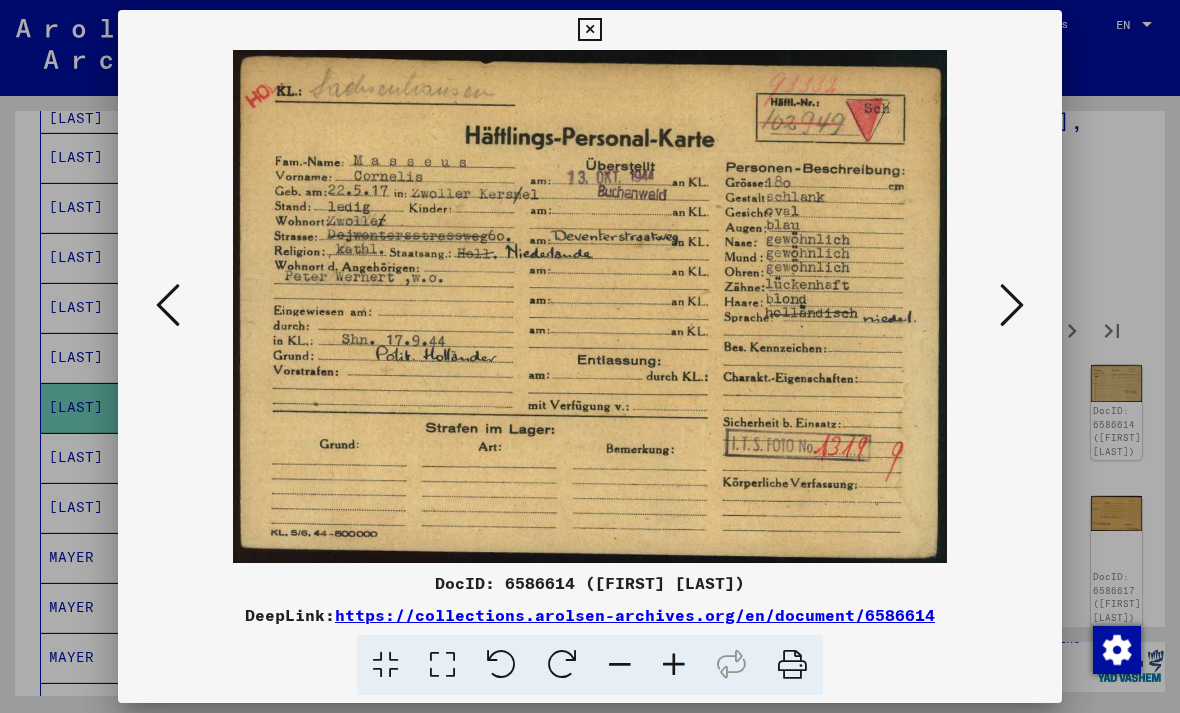 click at bounding box center (168, 305) 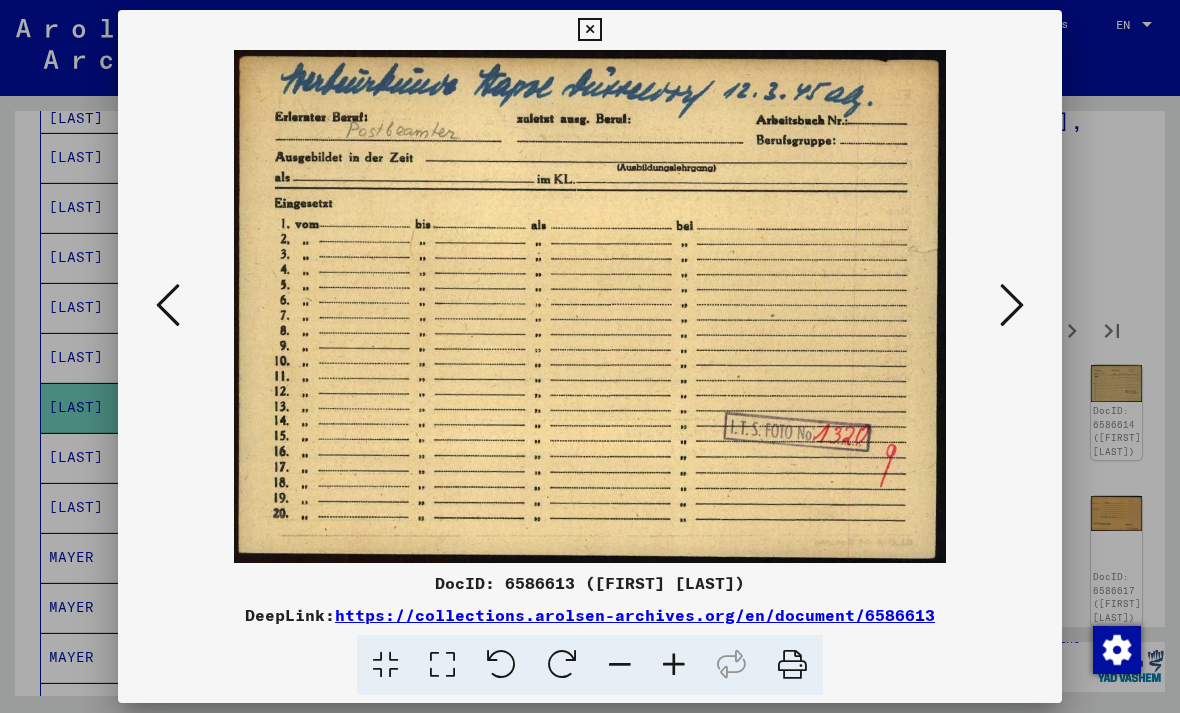 click at bounding box center (168, 305) 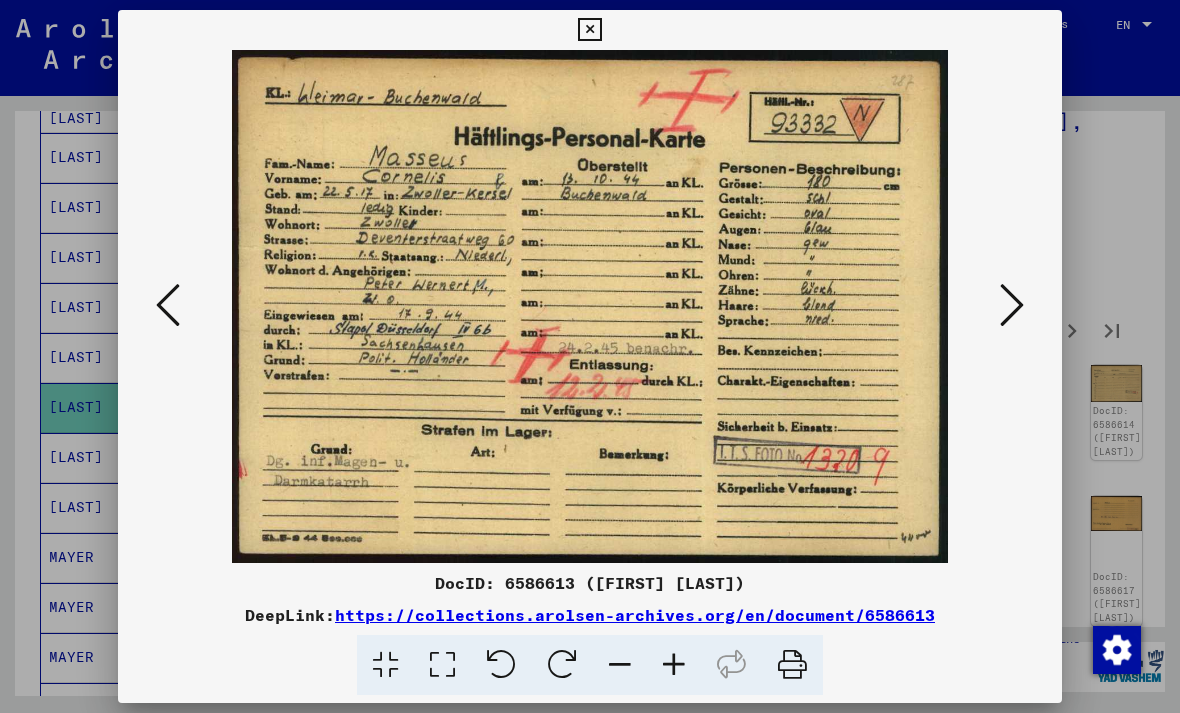 click at bounding box center [1012, 305] 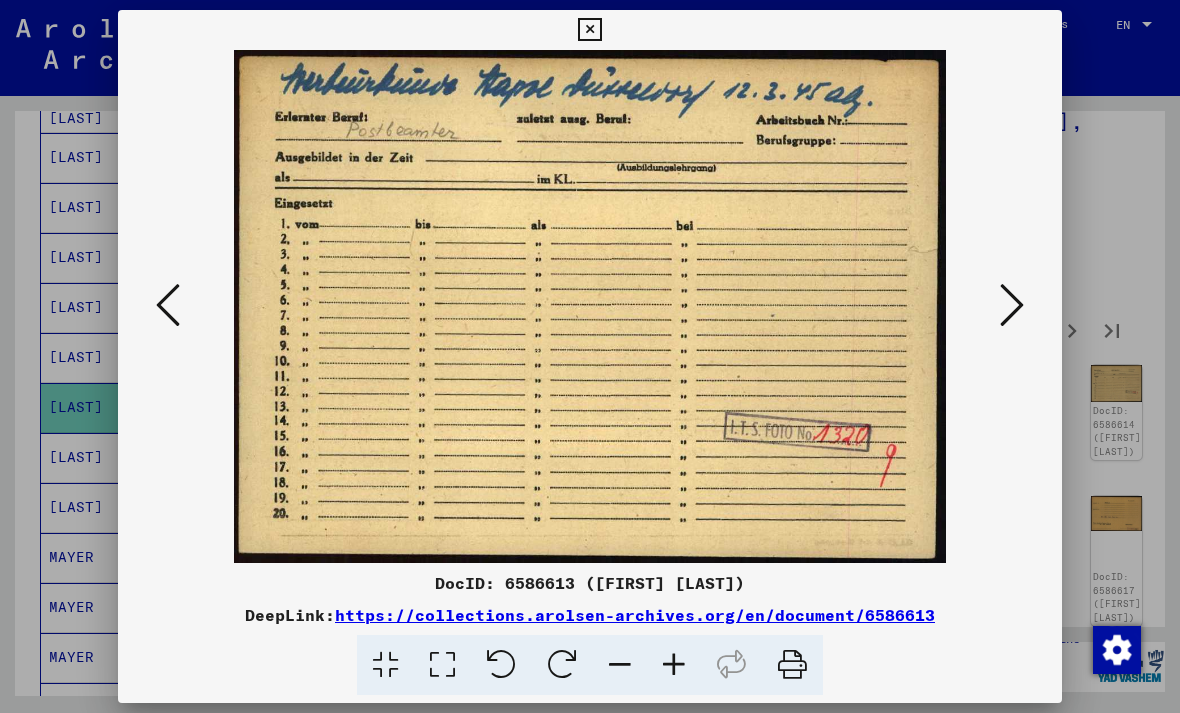 click at bounding box center (1012, 305) 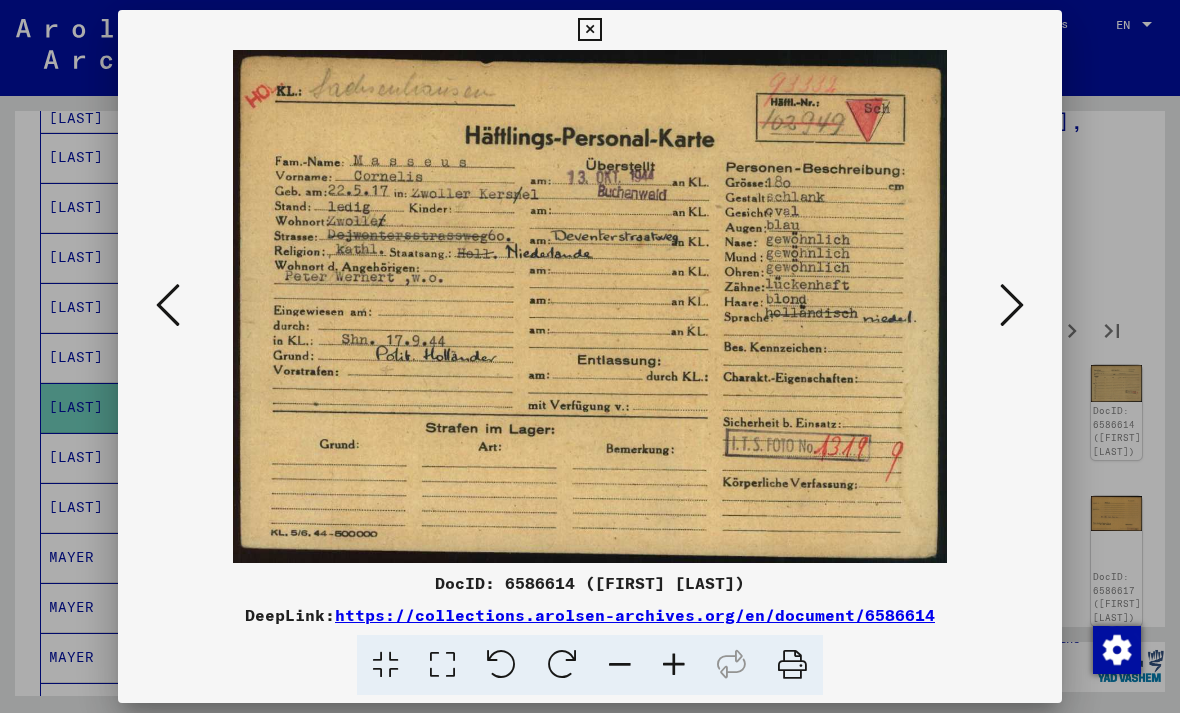 click at bounding box center (1012, 305) 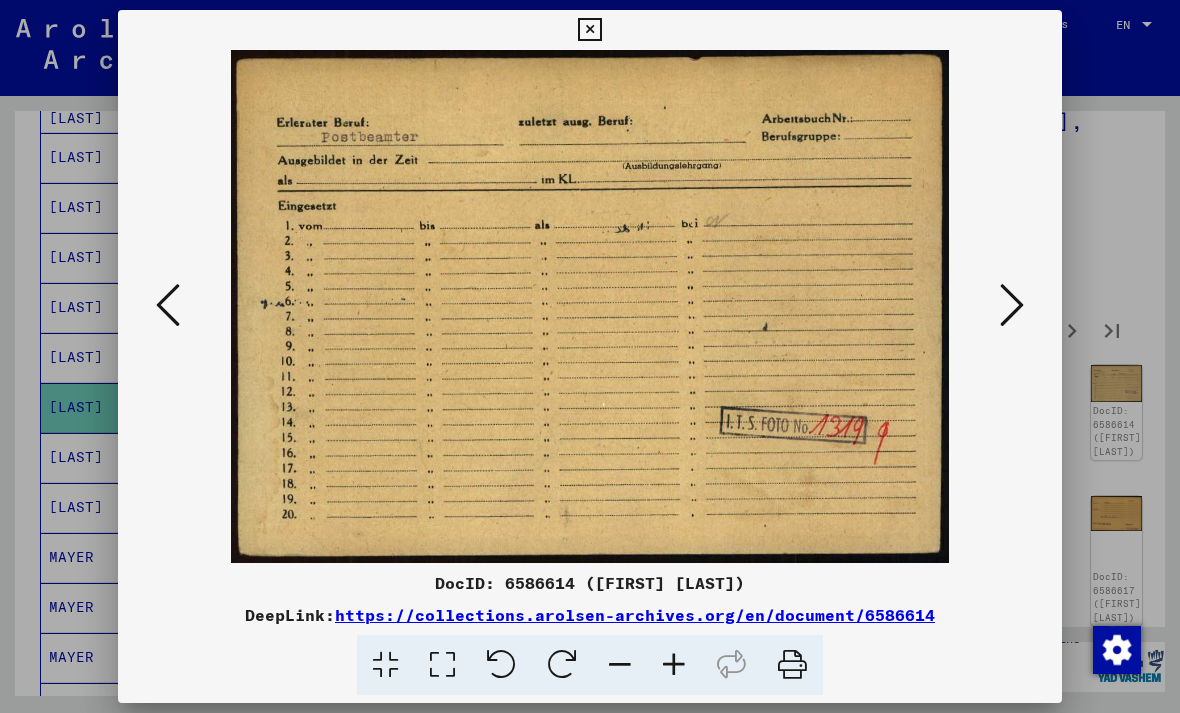 click at bounding box center [1012, 305] 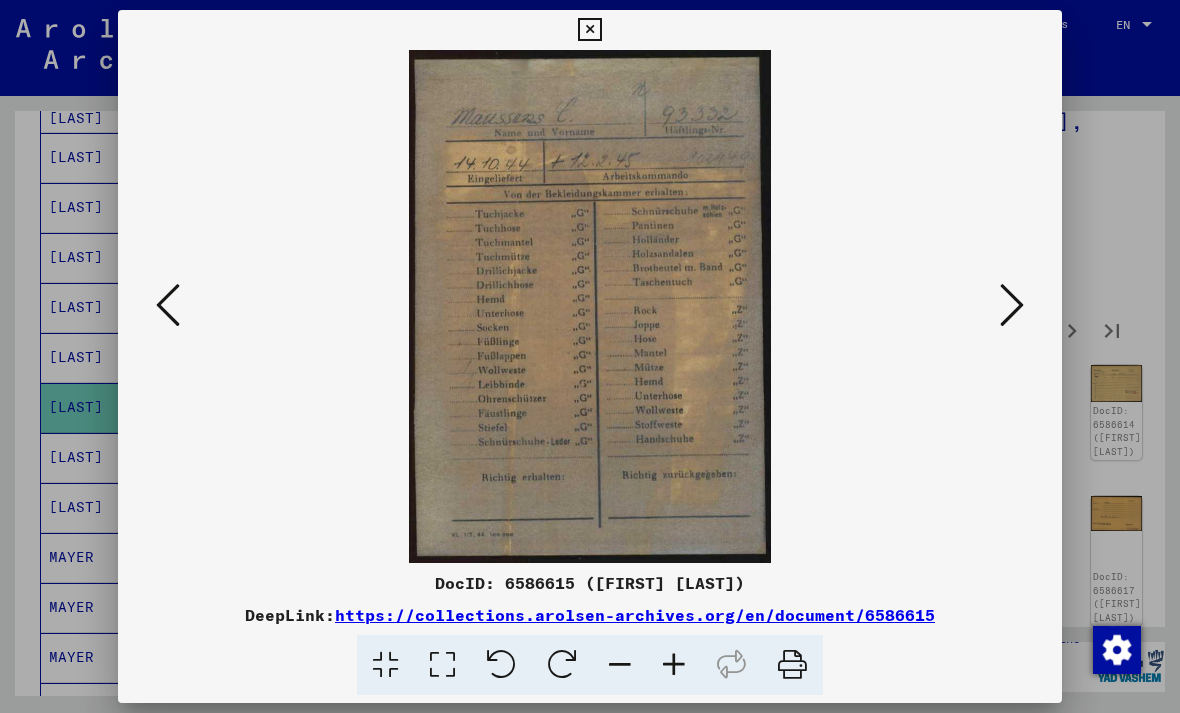 click at bounding box center (1012, 305) 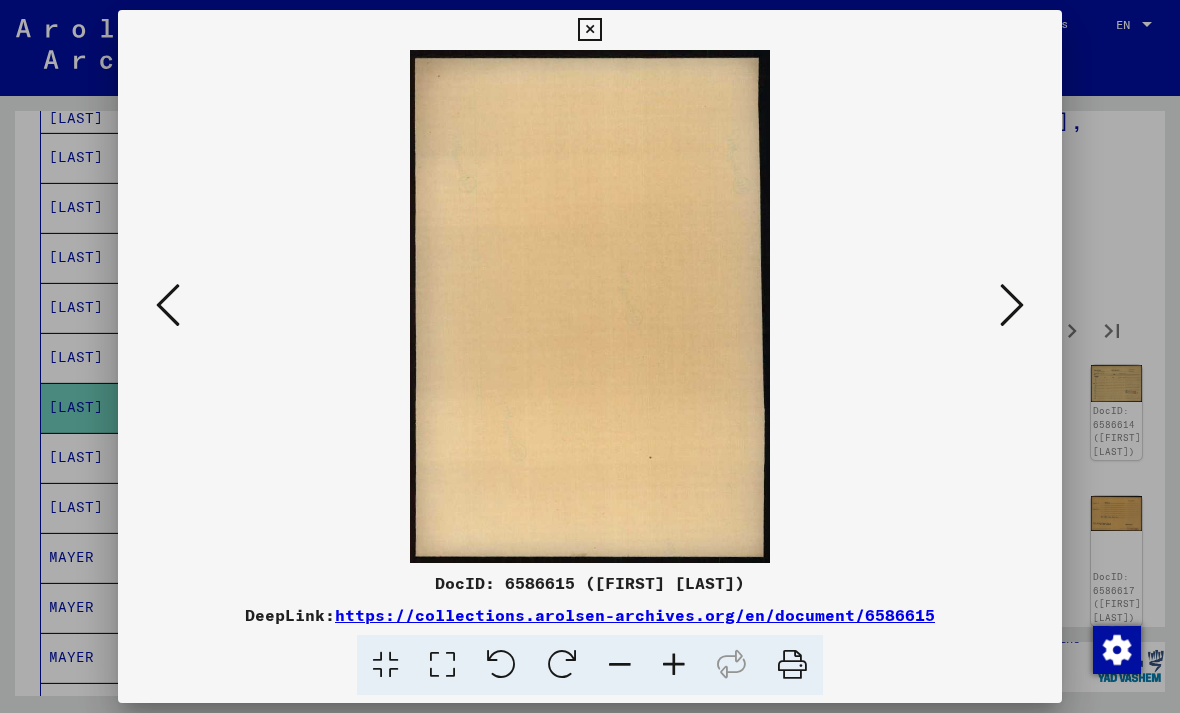 click at bounding box center [1012, 305] 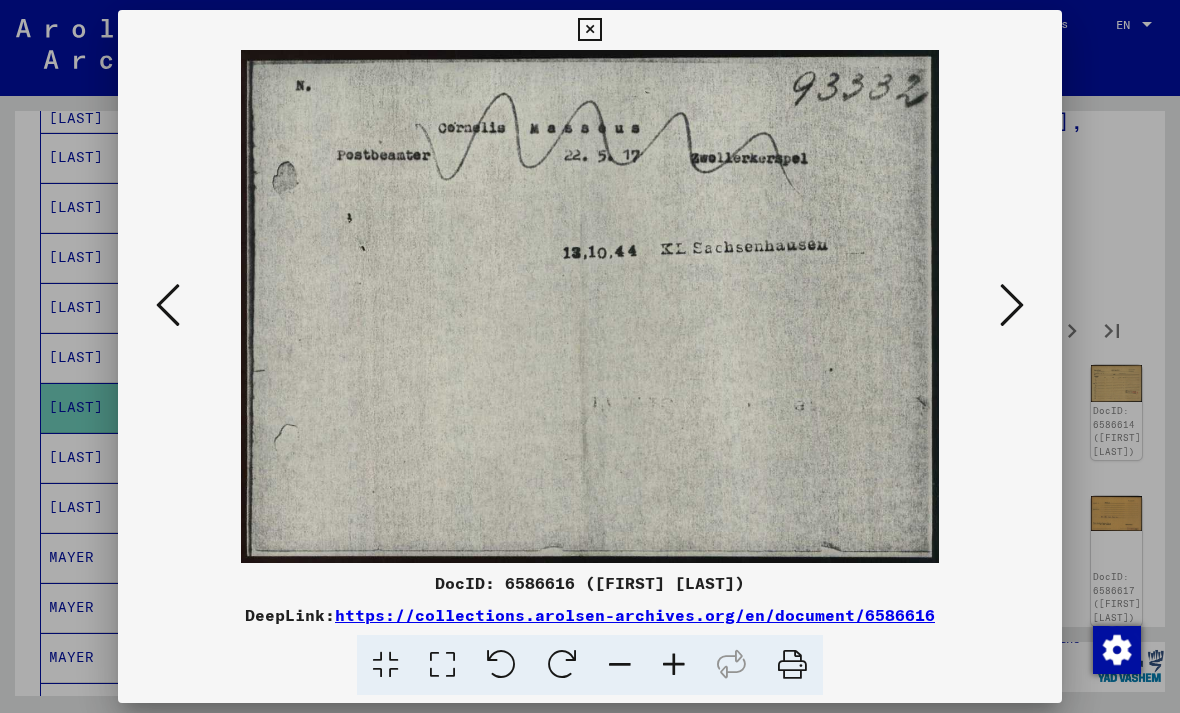 click at bounding box center (1012, 305) 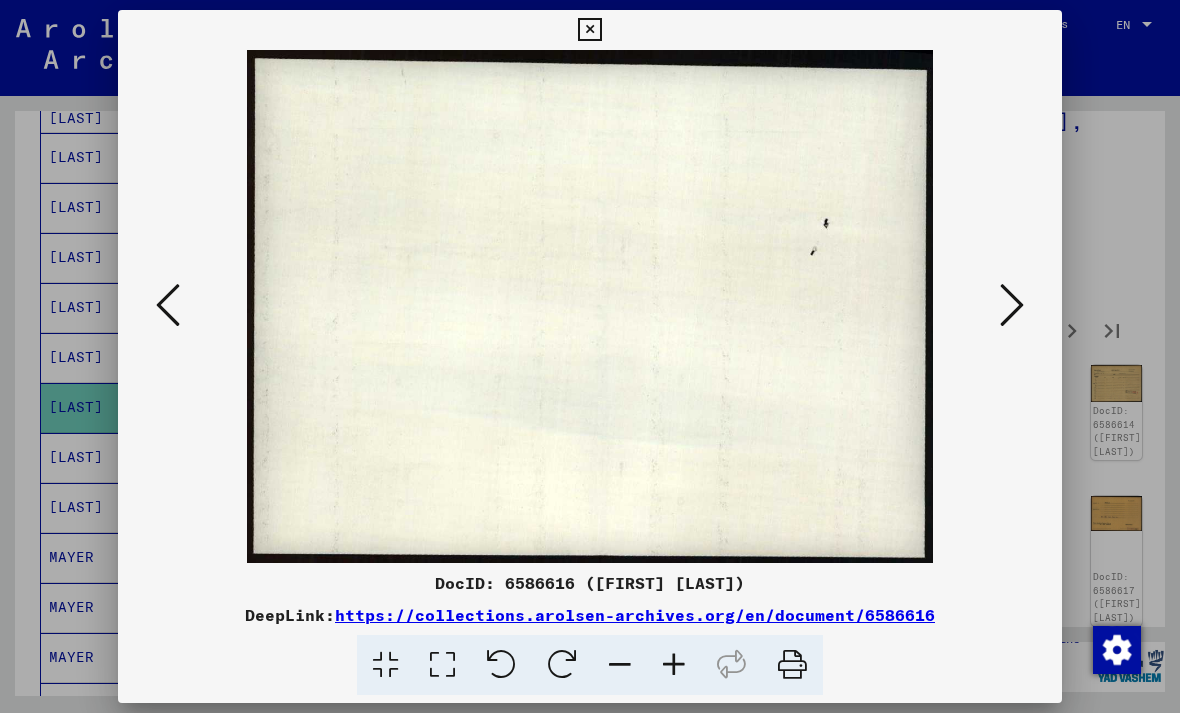 click at bounding box center [1012, 305] 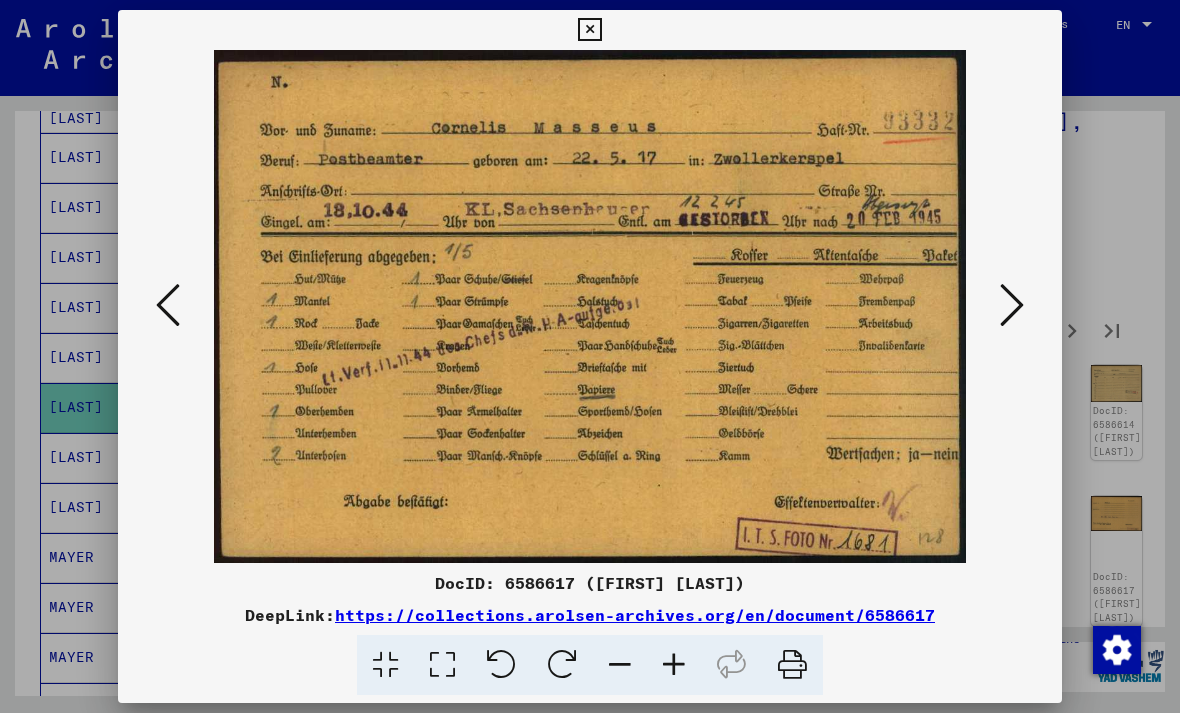 click at bounding box center [1012, 305] 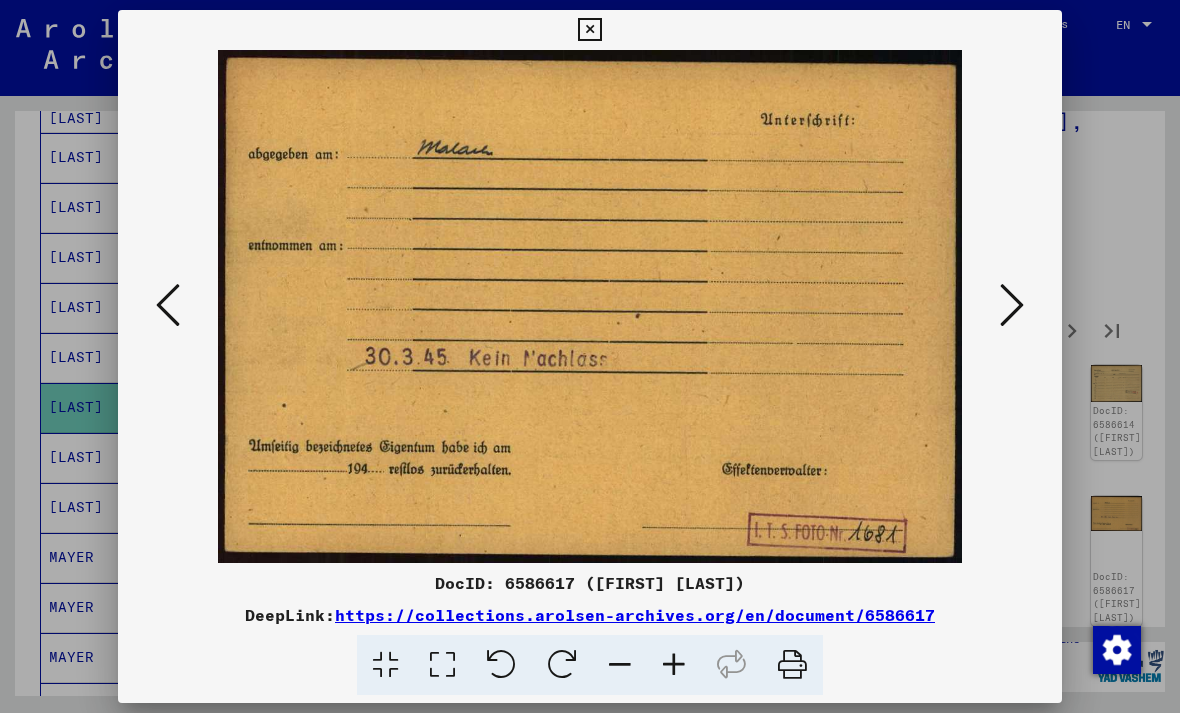 click at bounding box center [1012, 305] 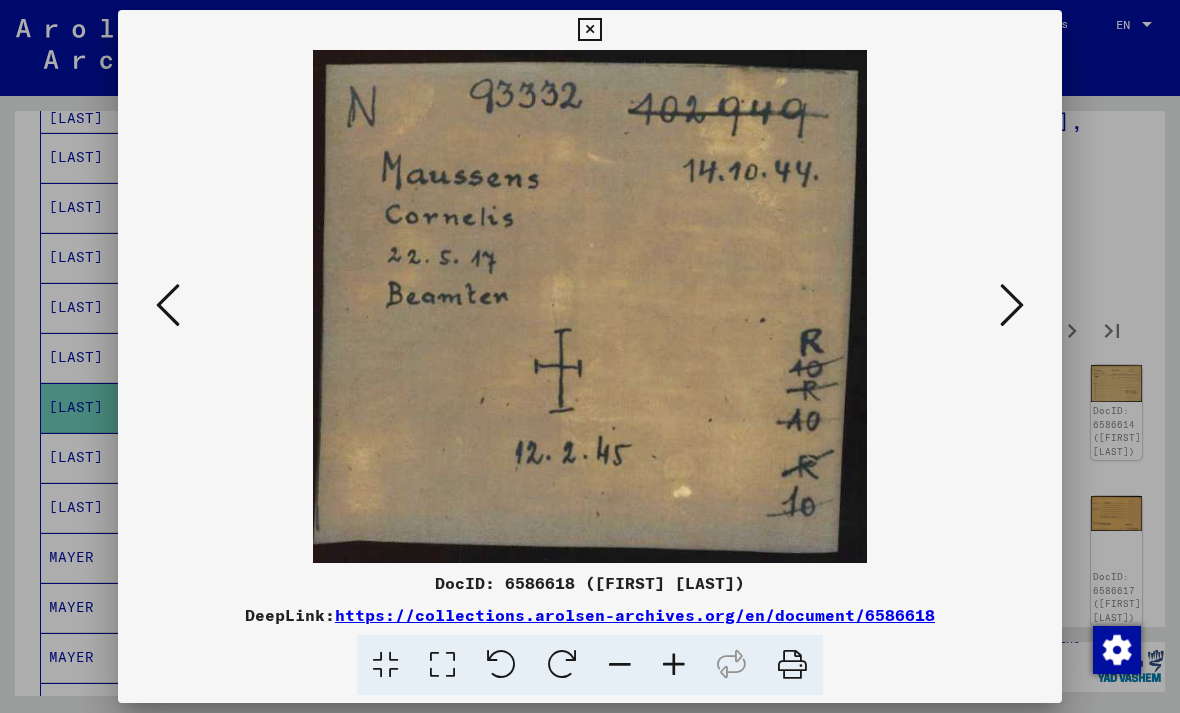 click at bounding box center [1012, 305] 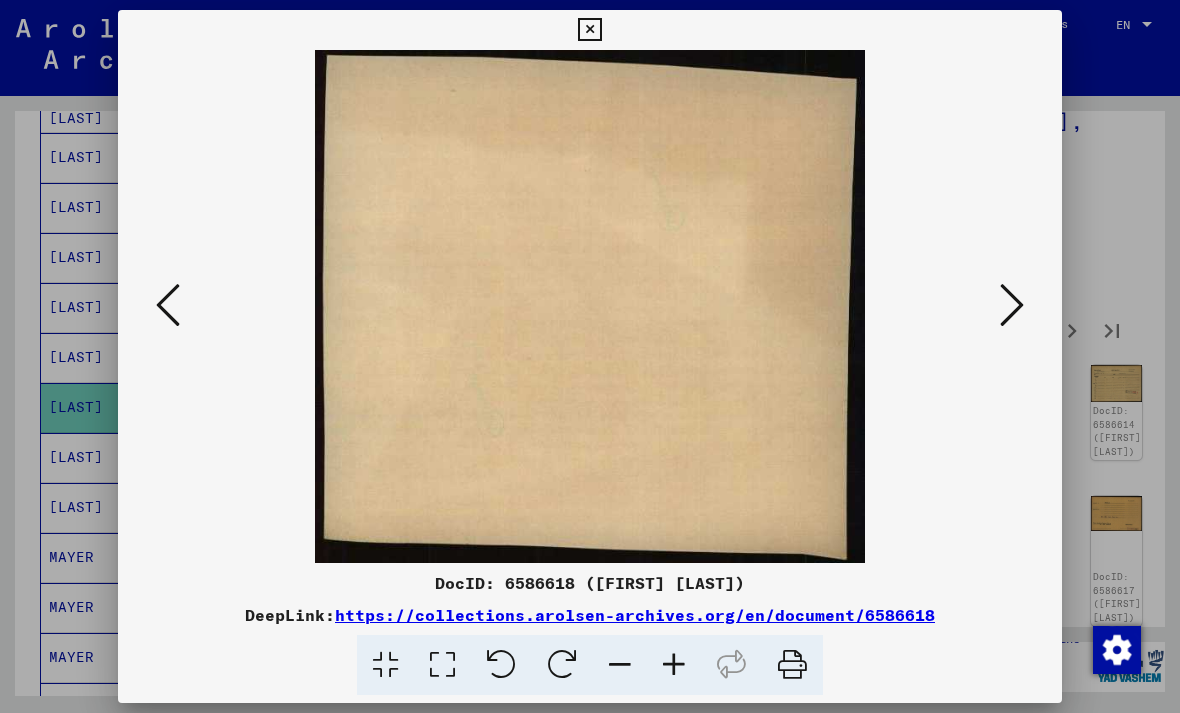 click at bounding box center [1012, 305] 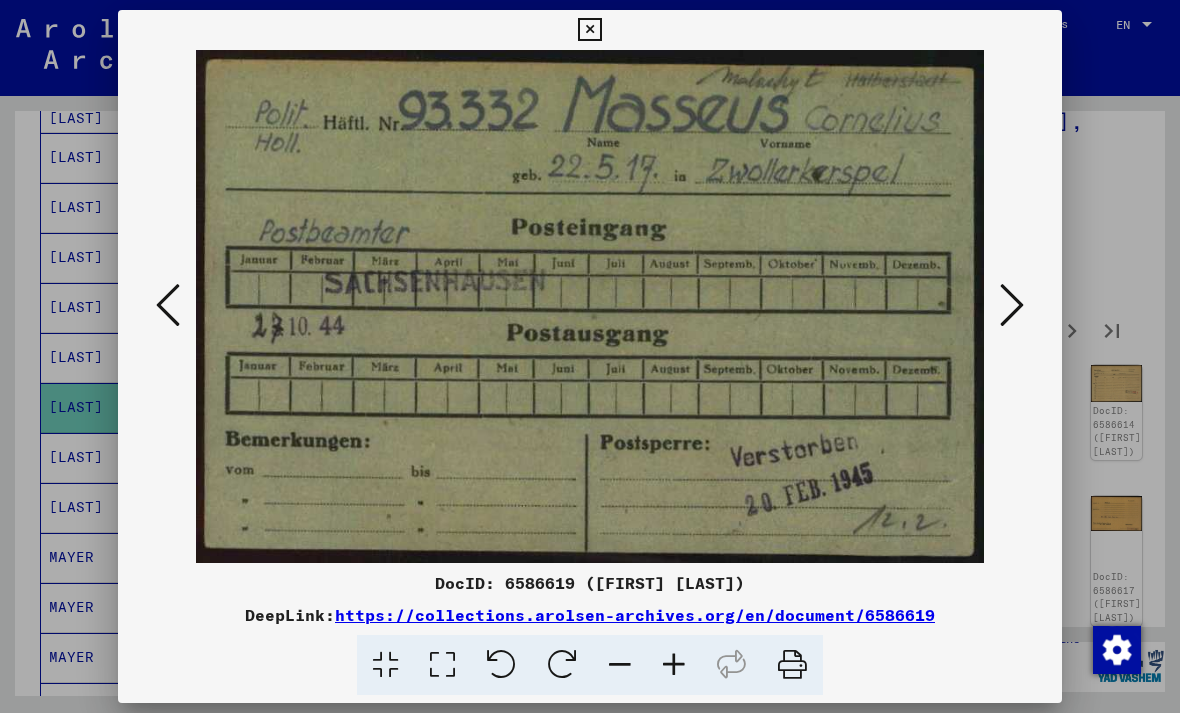 click at bounding box center (1012, 305) 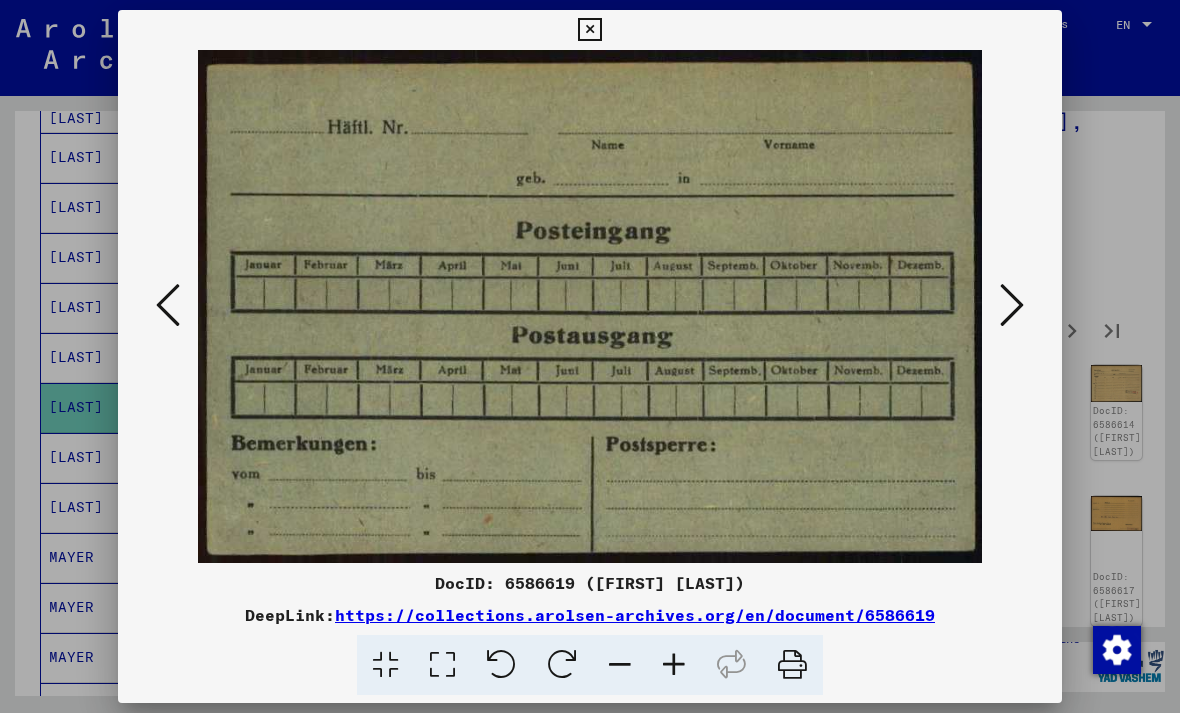 click at bounding box center [1012, 306] 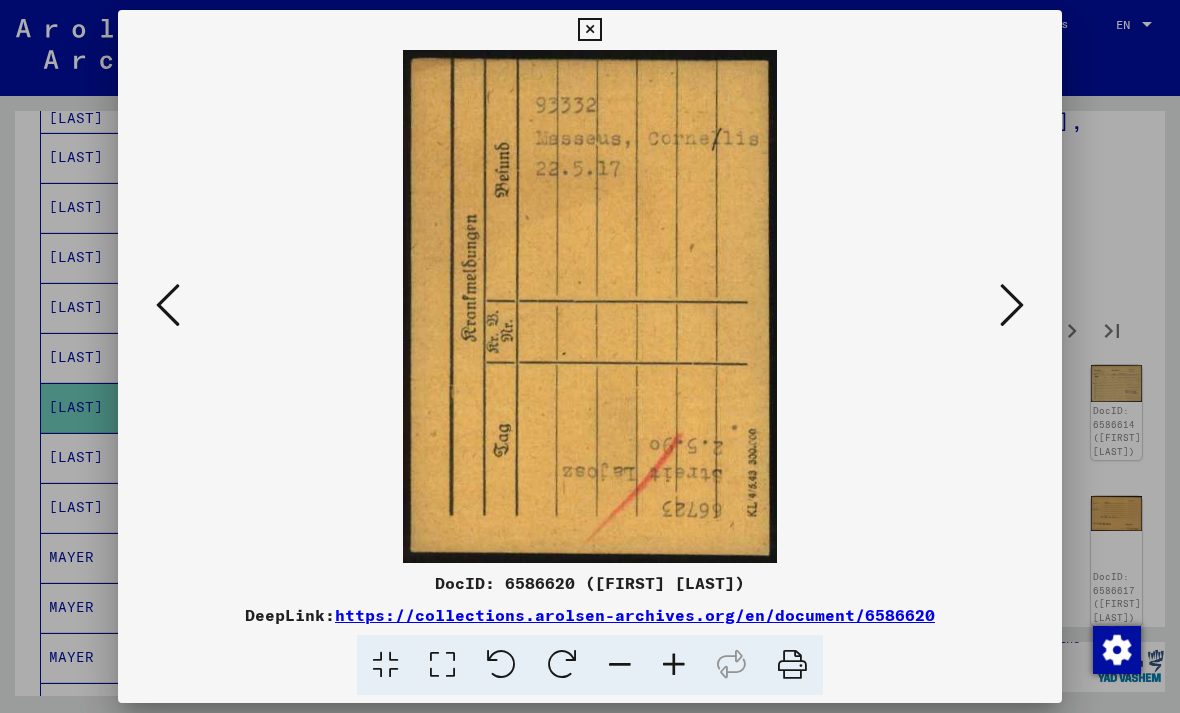 click at bounding box center [1012, 306] 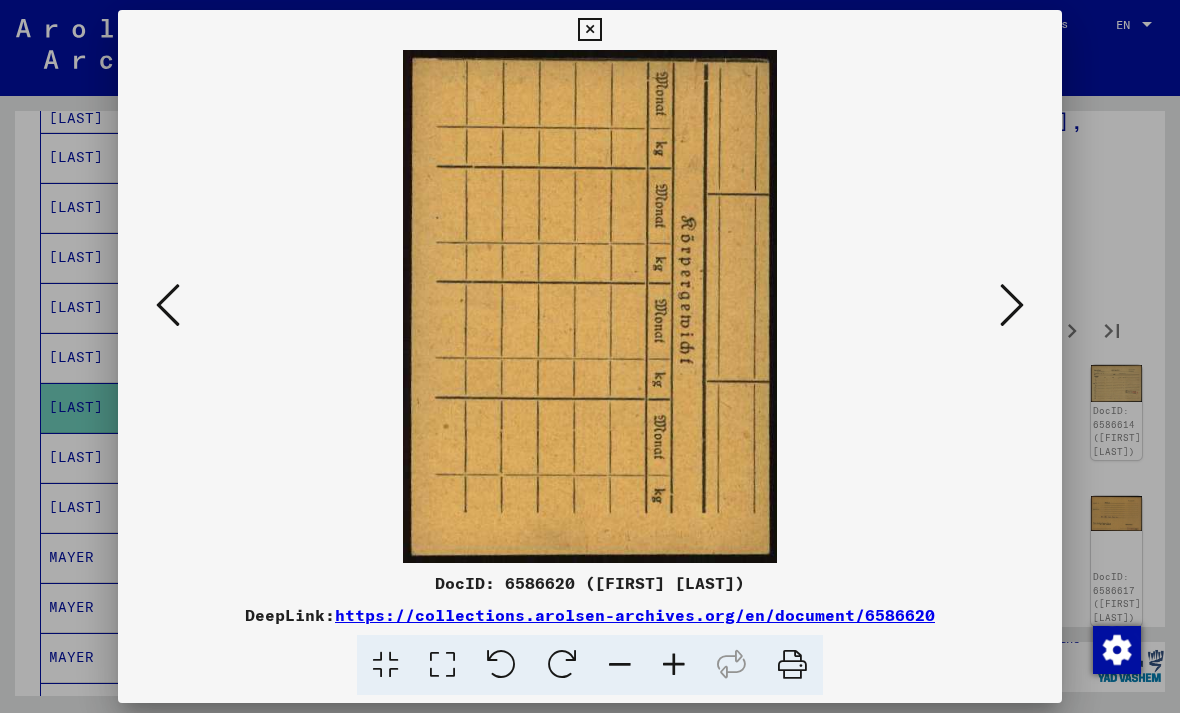click at bounding box center (1012, 305) 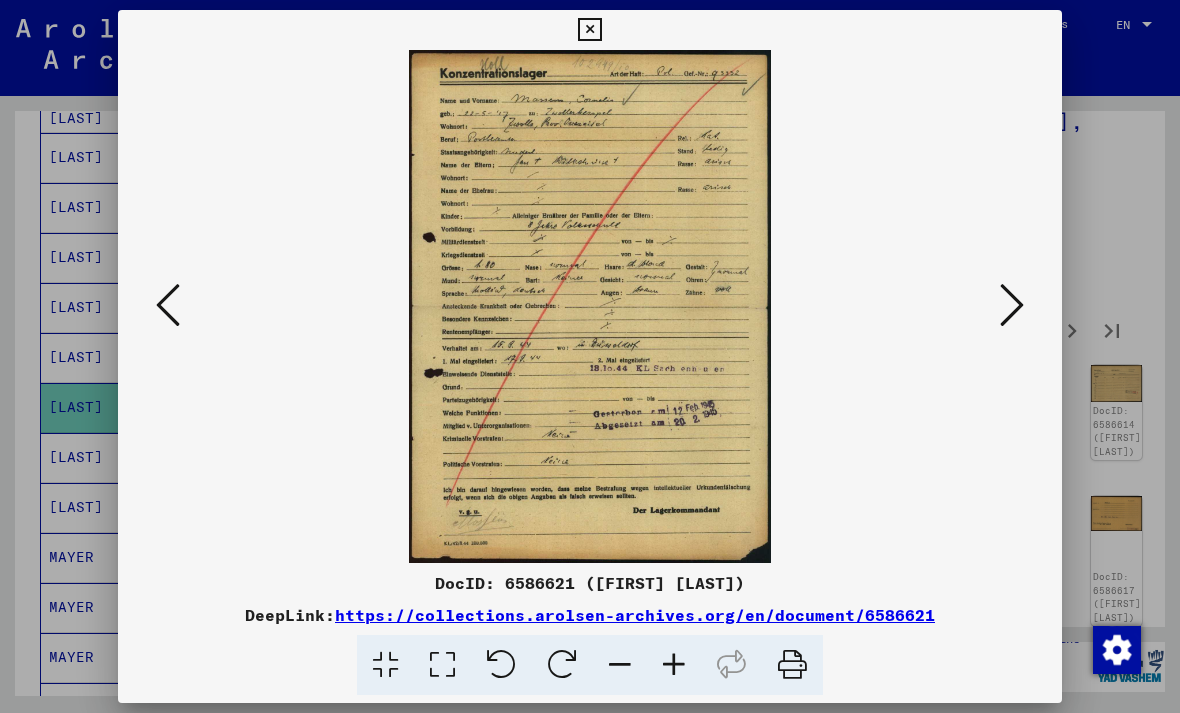 click at bounding box center [590, 306] 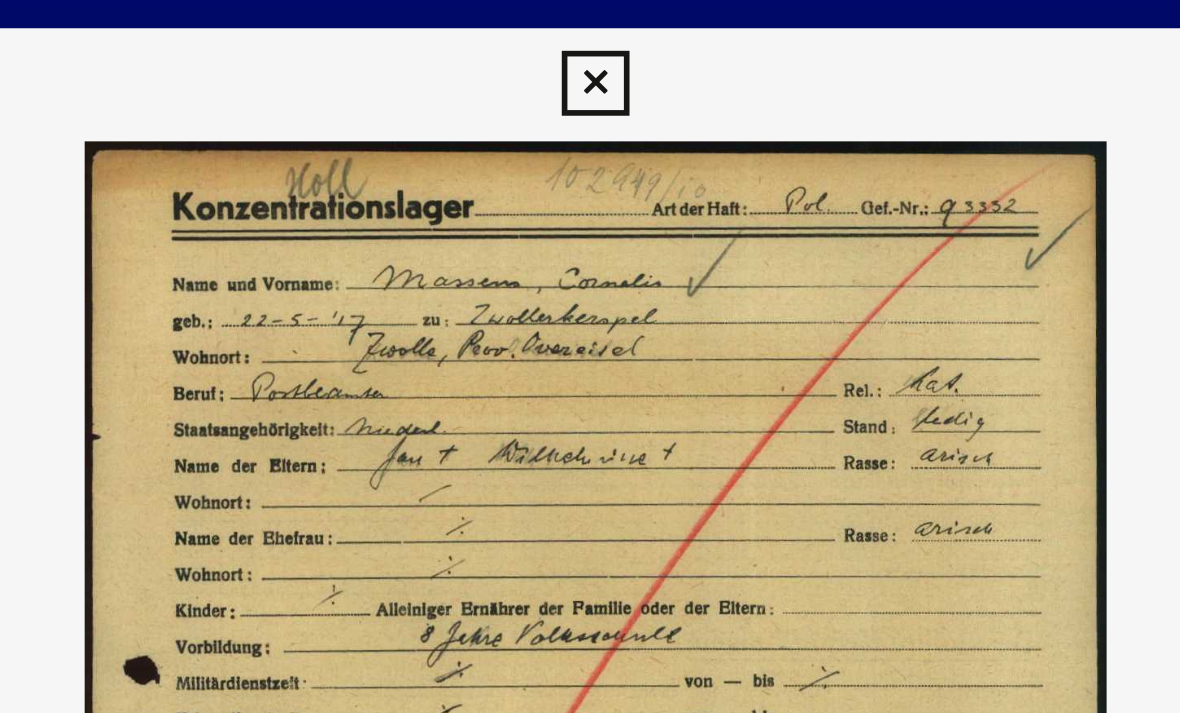click at bounding box center (590, 306) 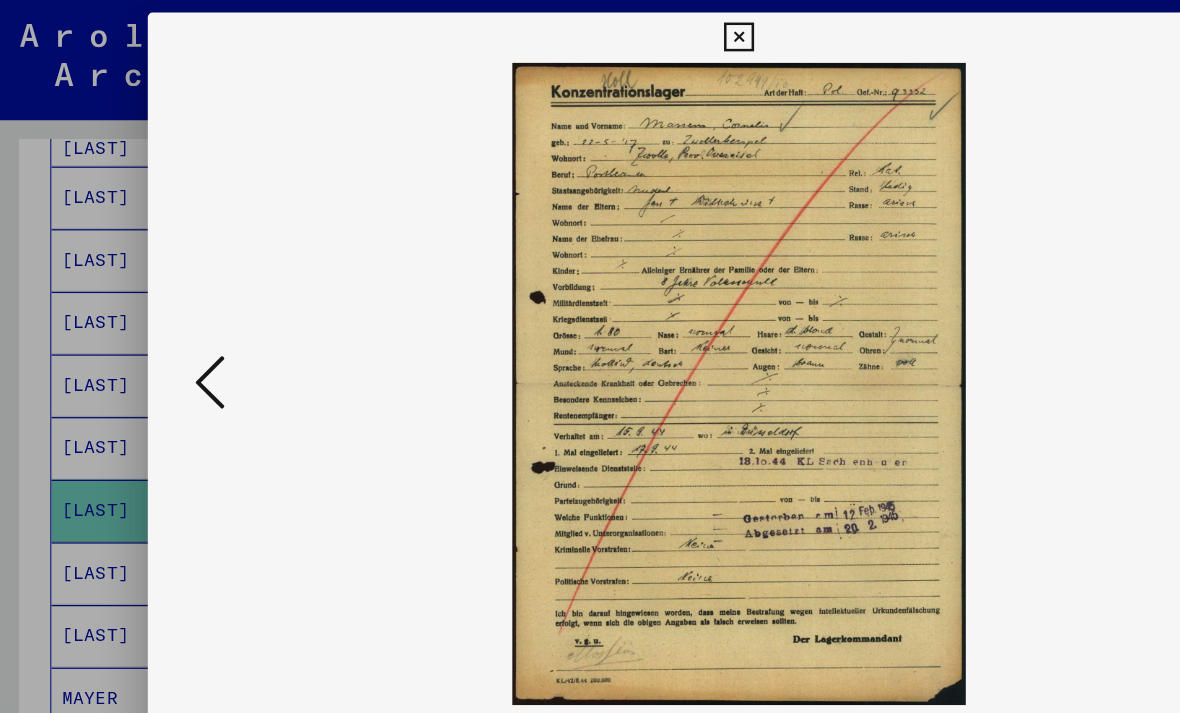 click at bounding box center [168, 305] 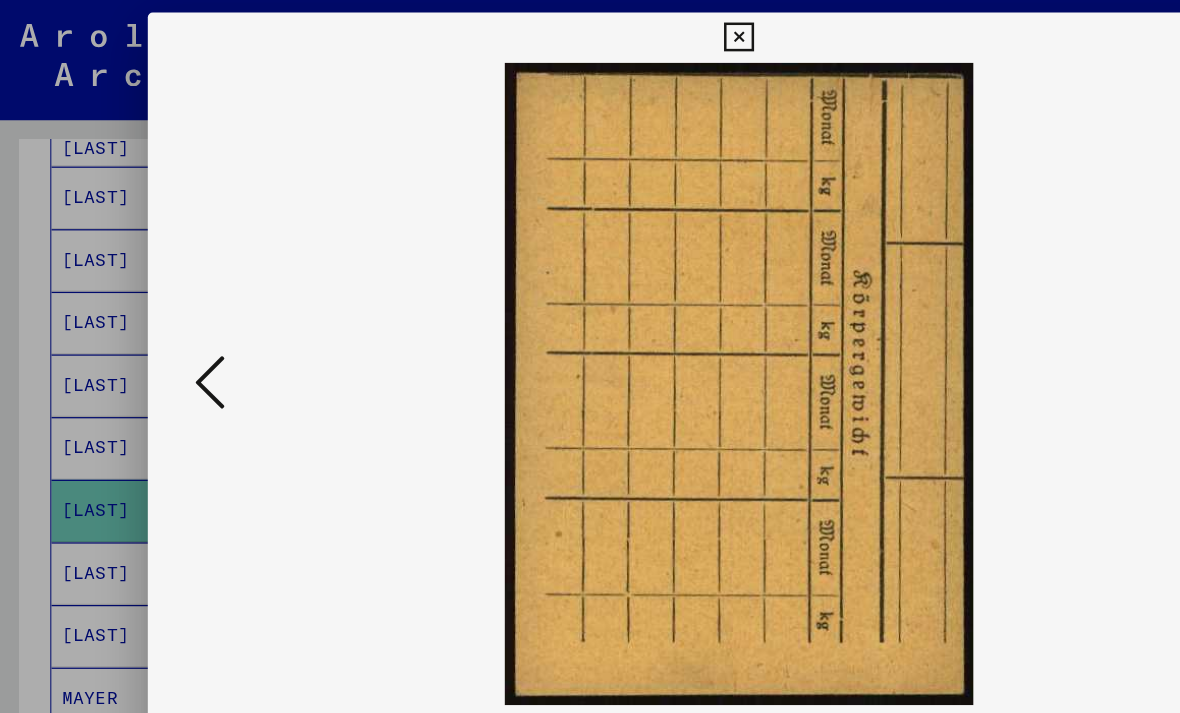 click at bounding box center [590, 306] 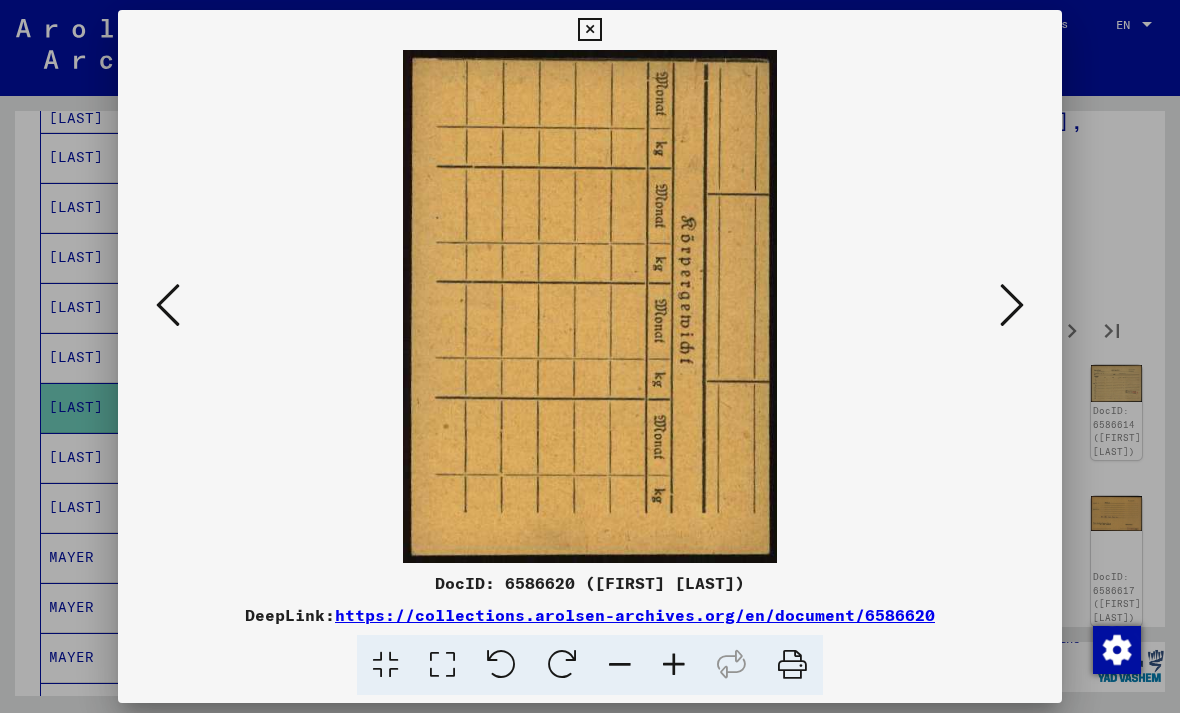 click at bounding box center [1012, 306] 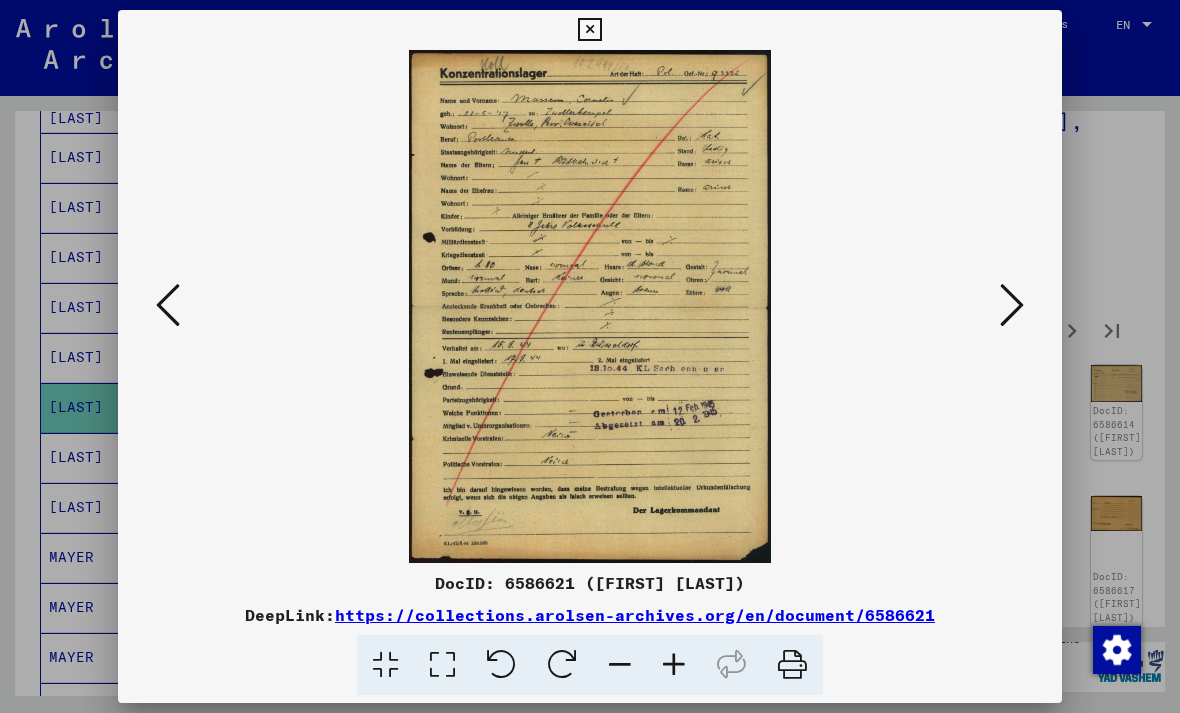 click at bounding box center [1012, 306] 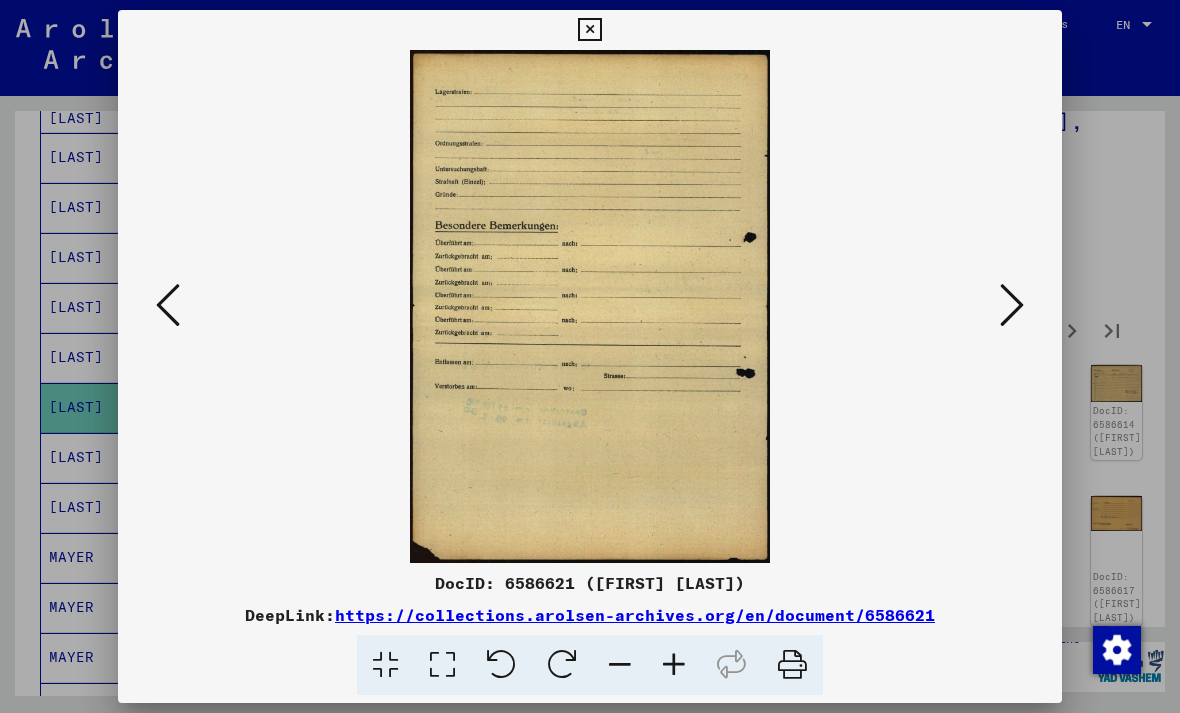 click at bounding box center (1012, 306) 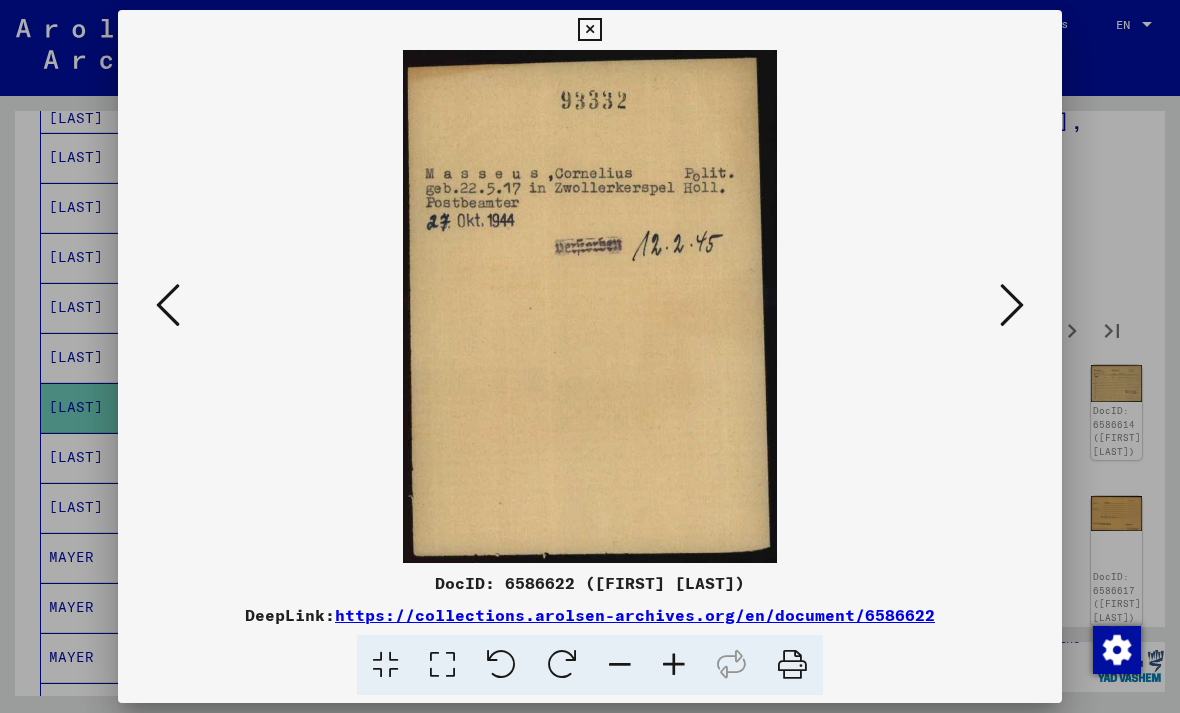 click at bounding box center (1012, 305) 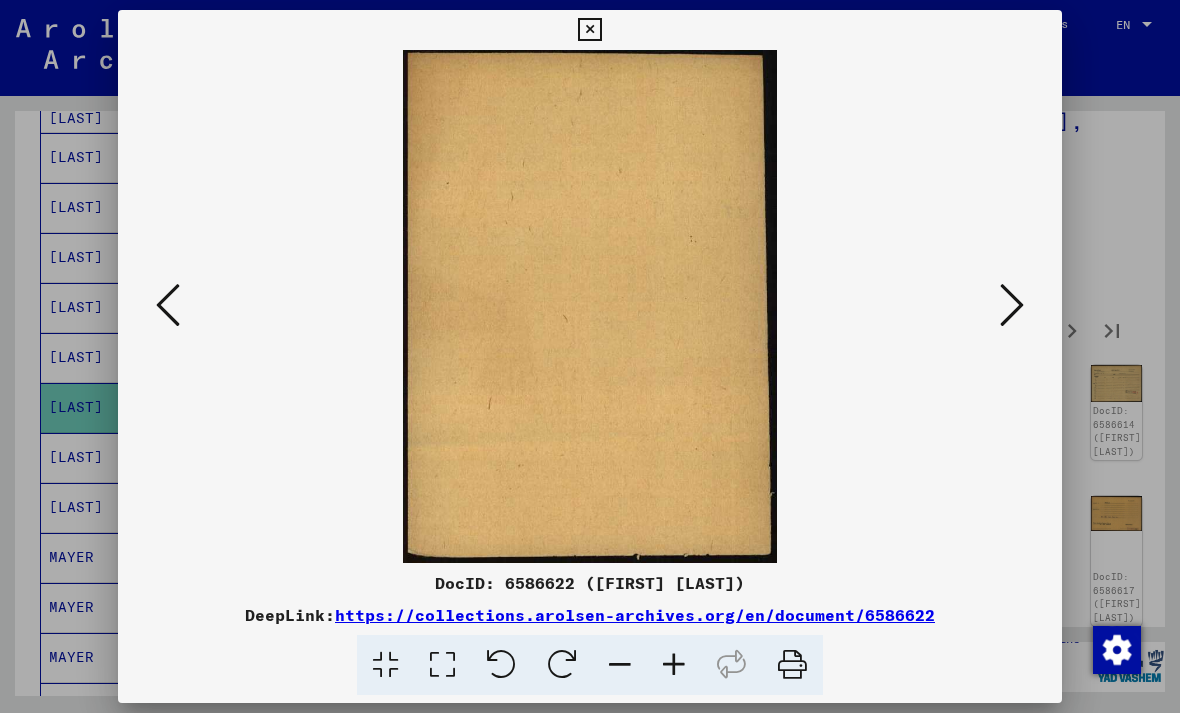 click at bounding box center [1012, 305] 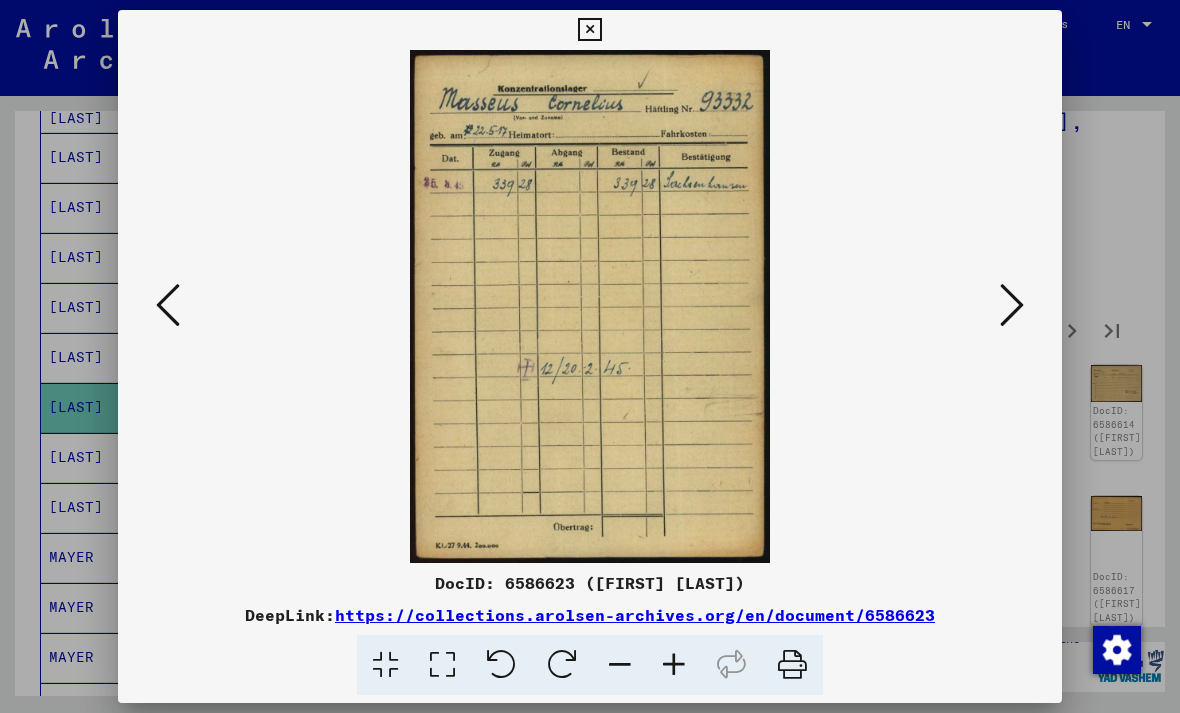 click at bounding box center (1012, 305) 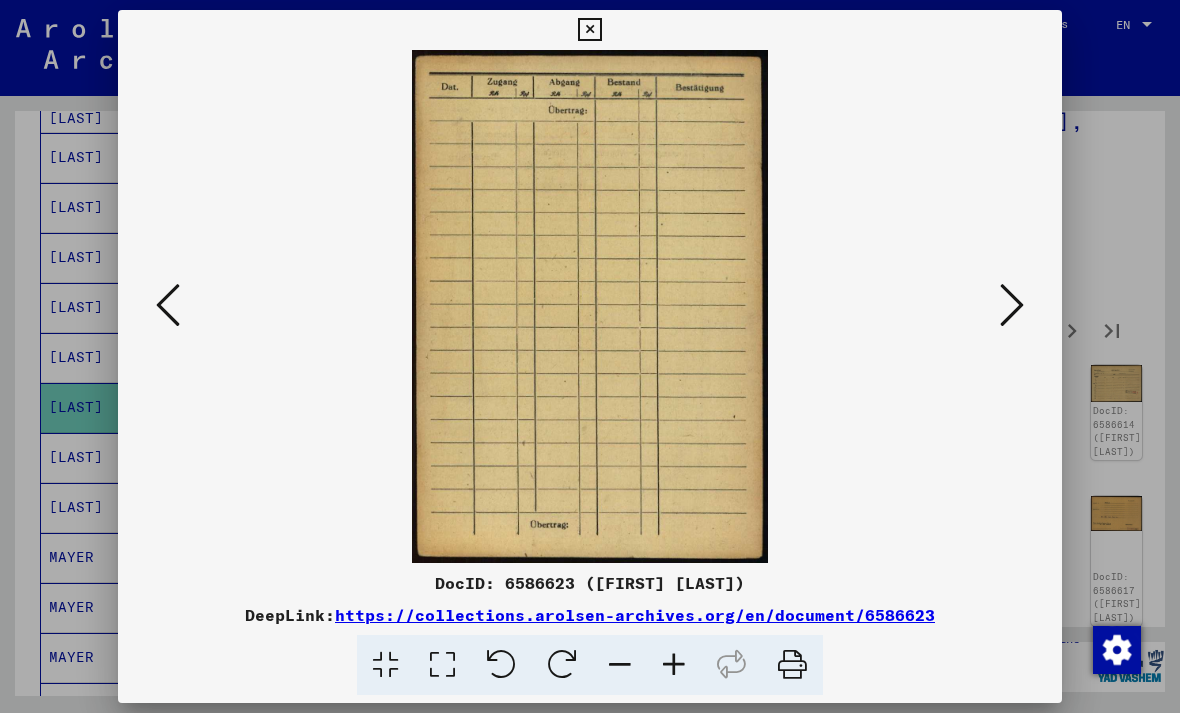 click at bounding box center (1012, 305) 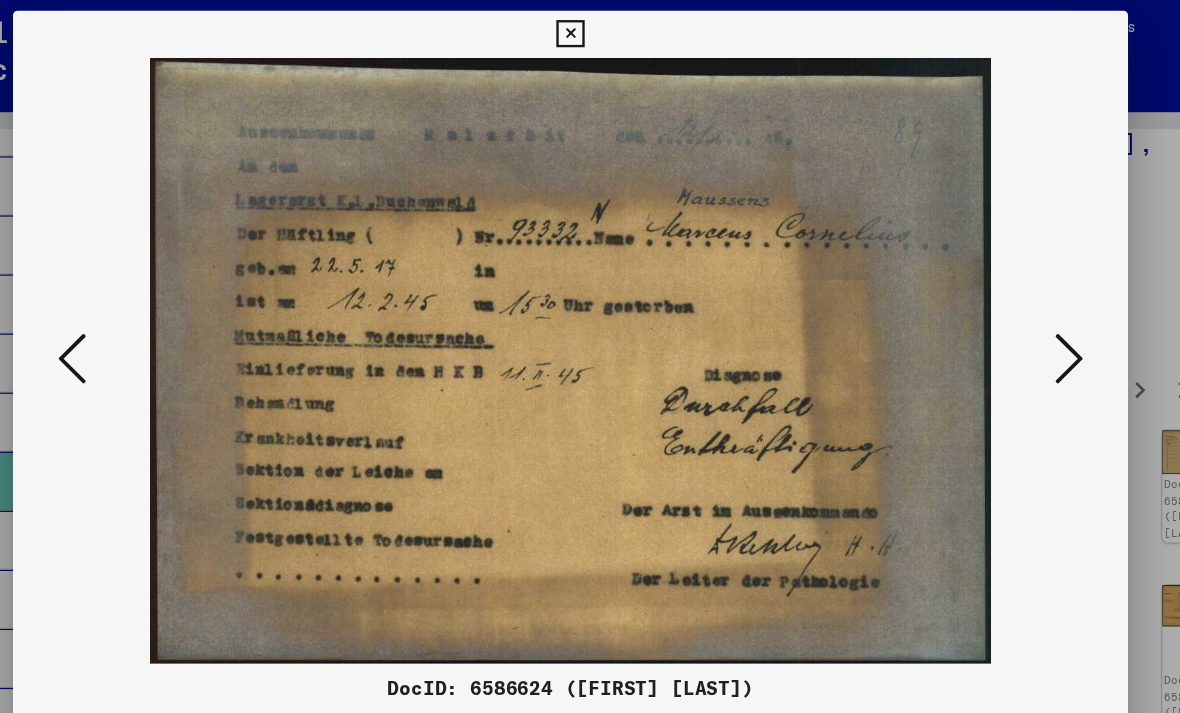 click at bounding box center (1012, 305) 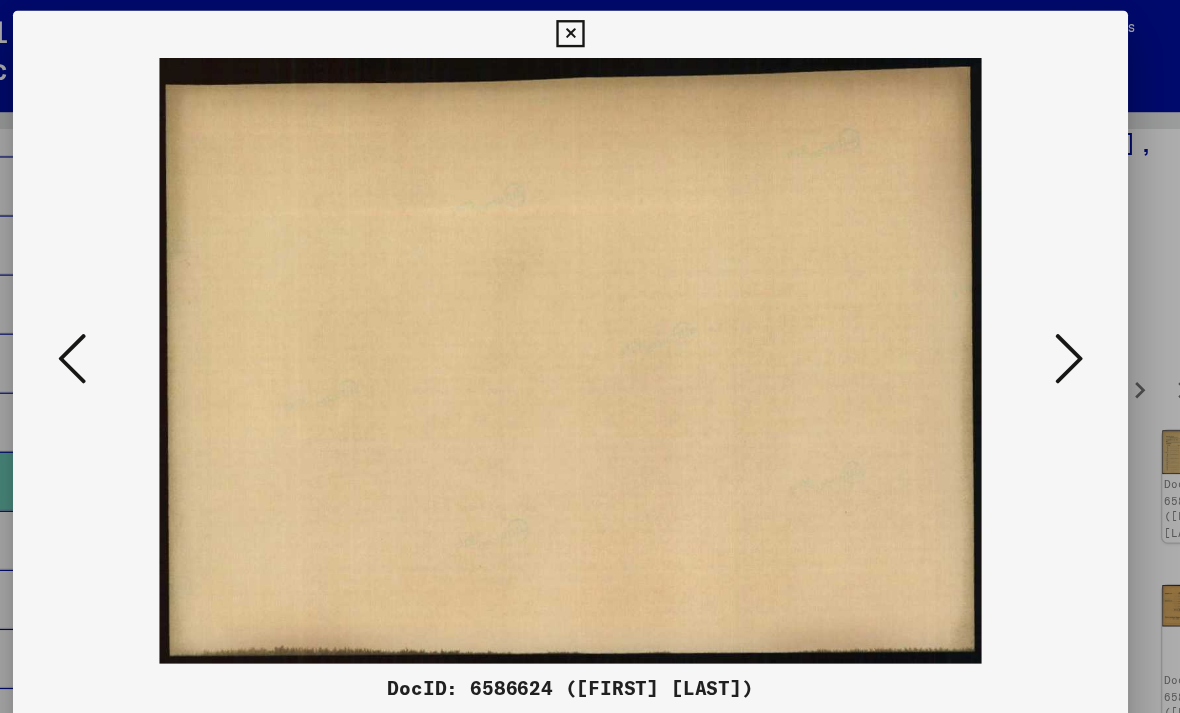 click at bounding box center (1012, 305) 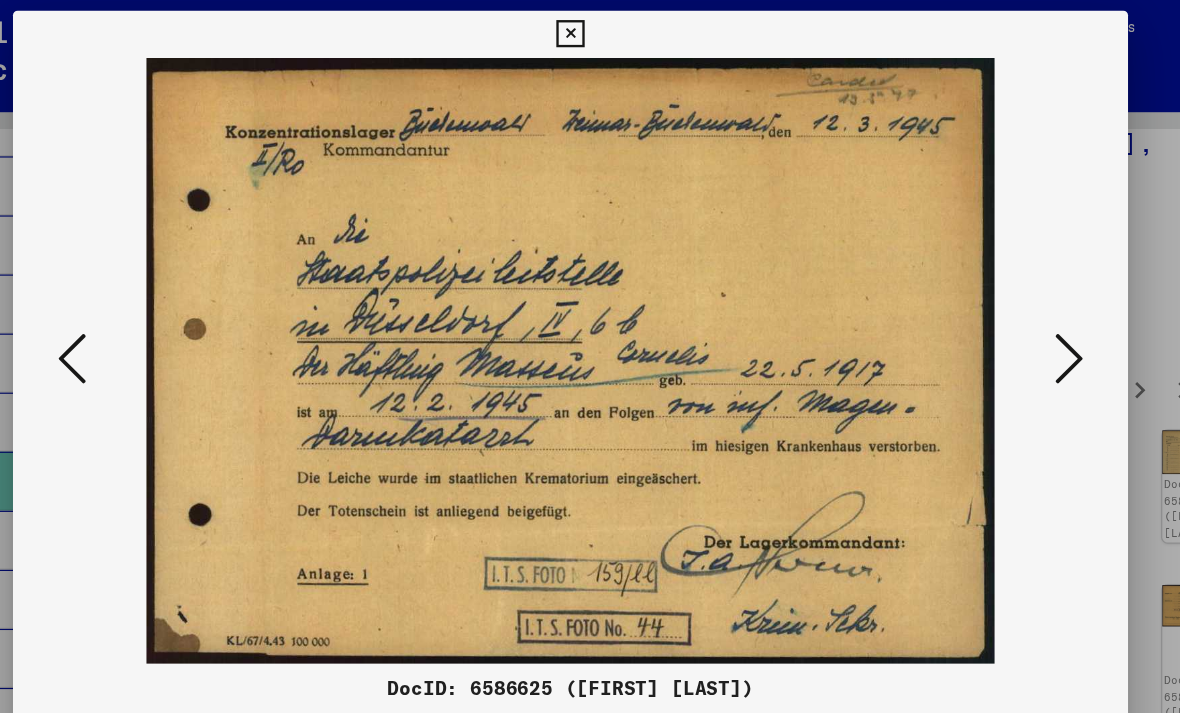 click at bounding box center [1012, 305] 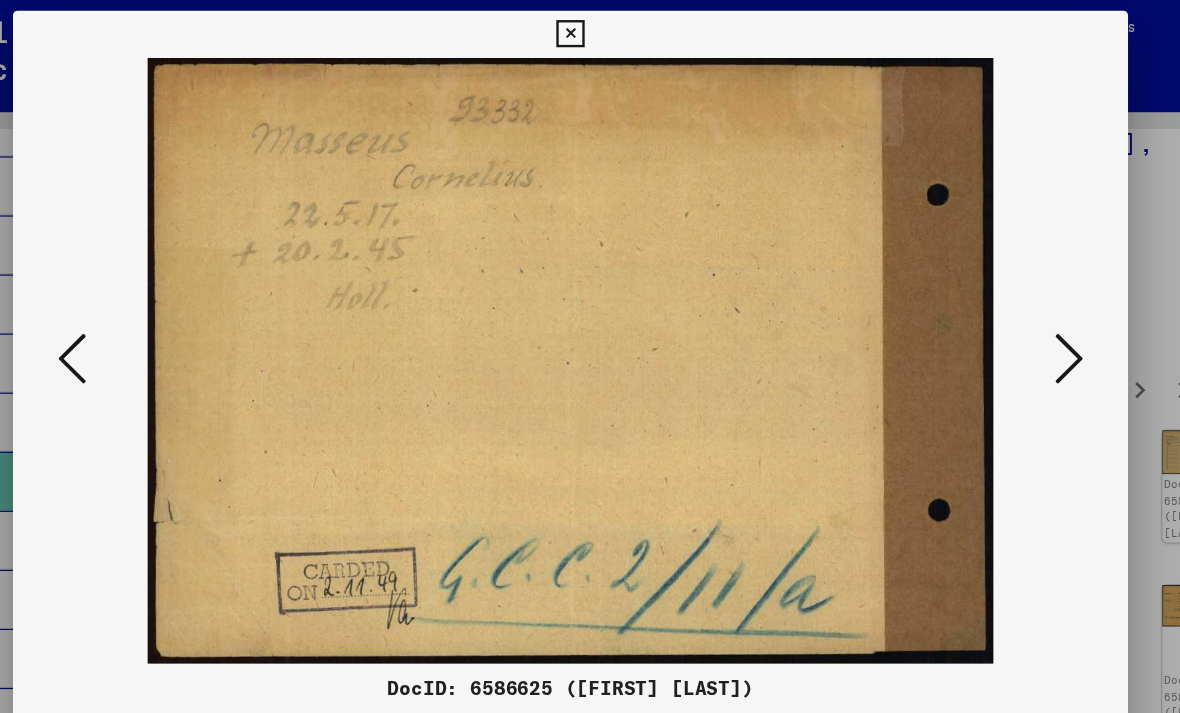 click at bounding box center [1012, 305] 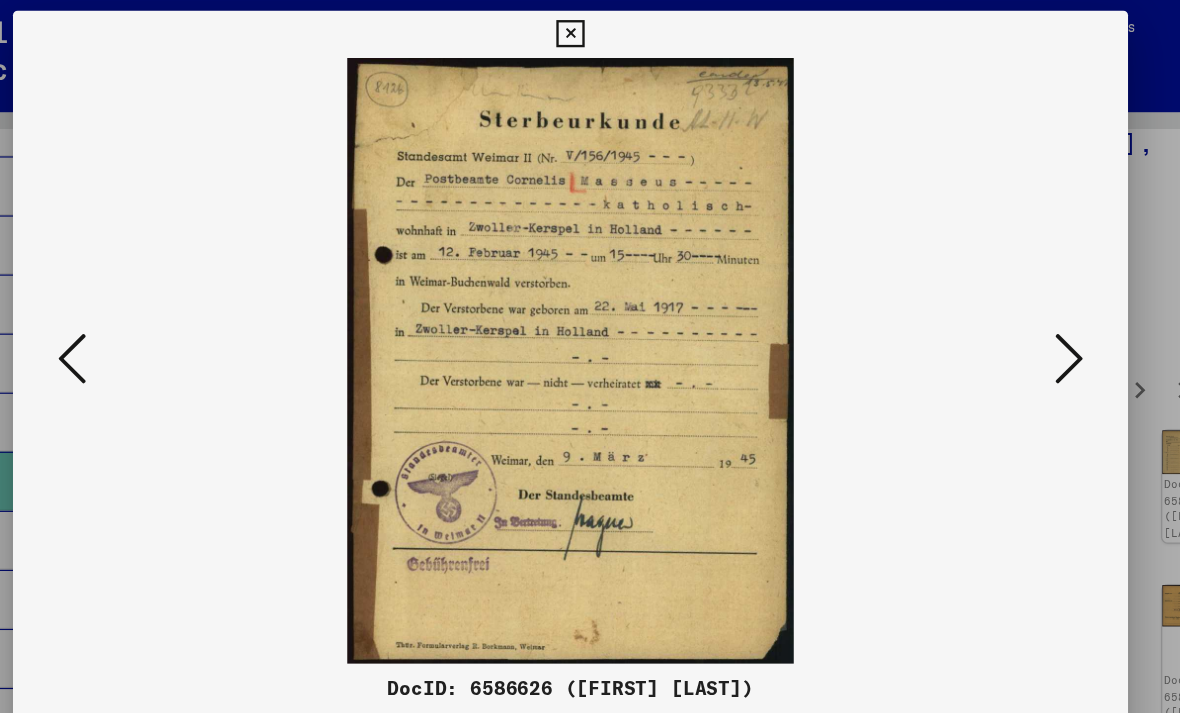 click at bounding box center (1012, 305) 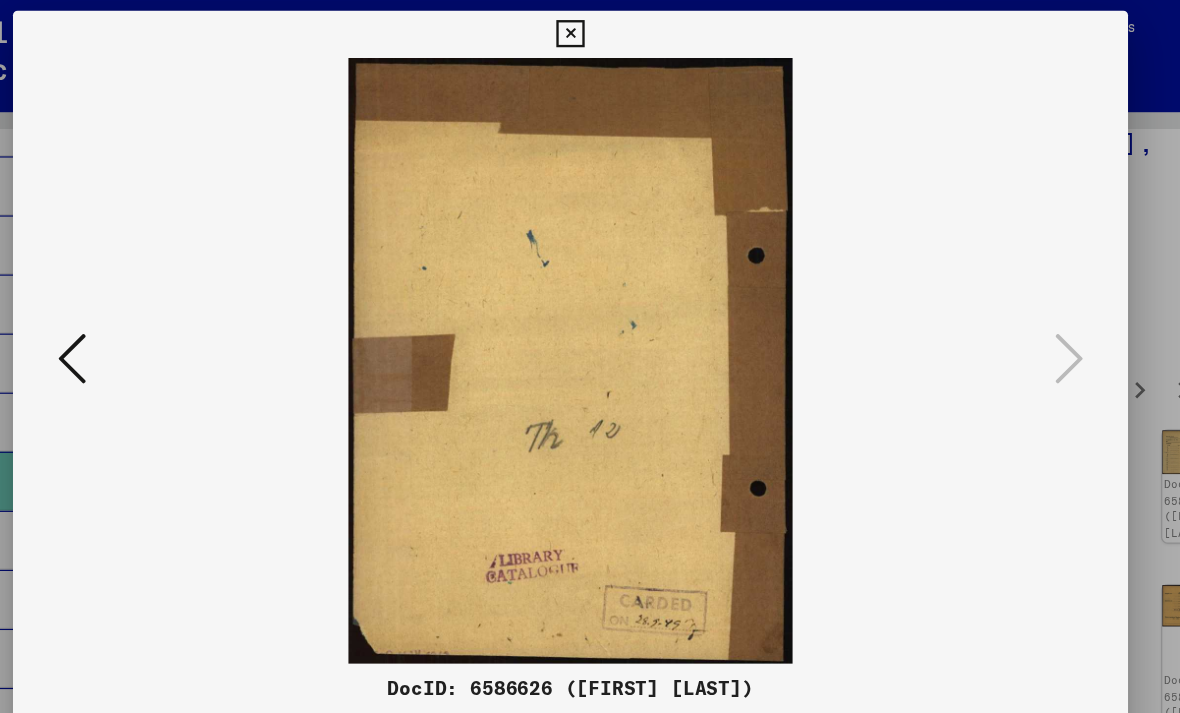 click at bounding box center [589, 30] 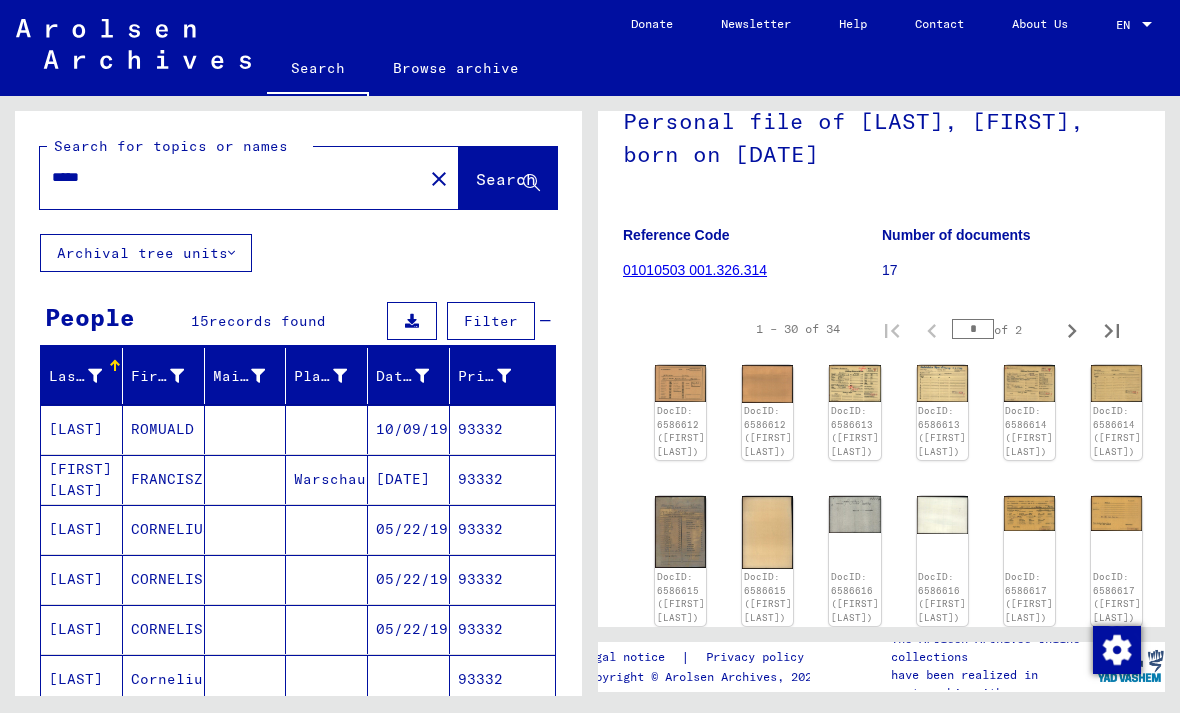 scroll, scrollTop: 0, scrollLeft: 0, axis: both 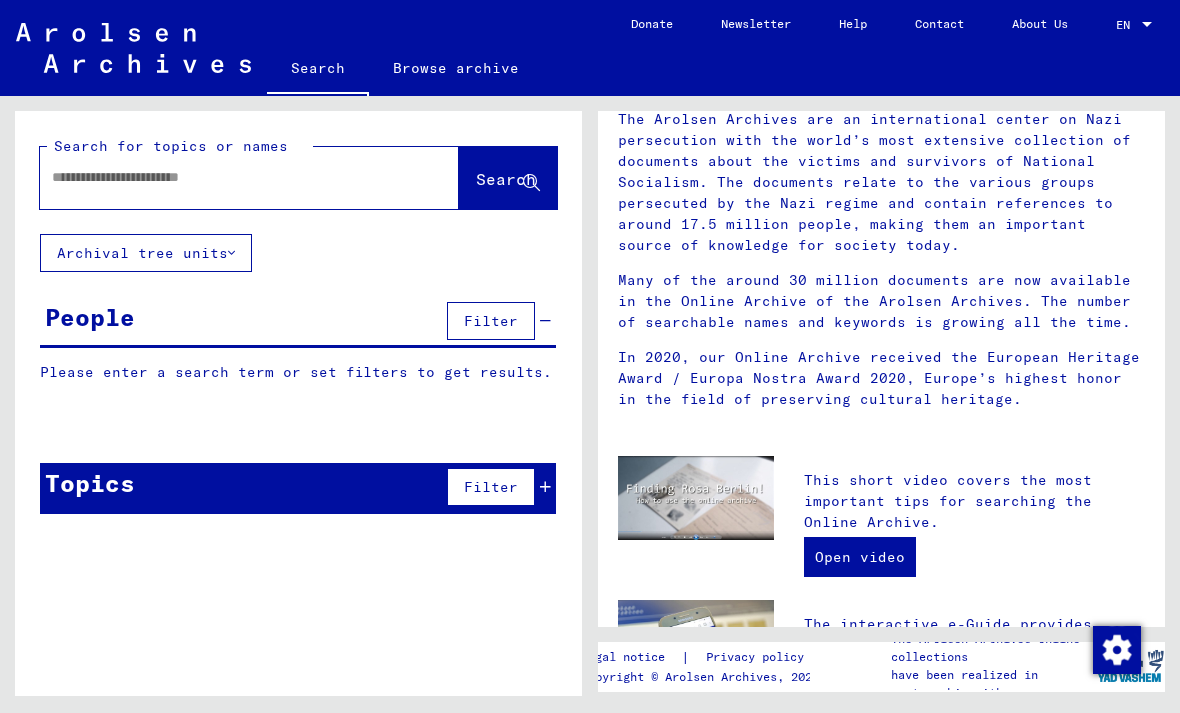 click at bounding box center [225, 177] 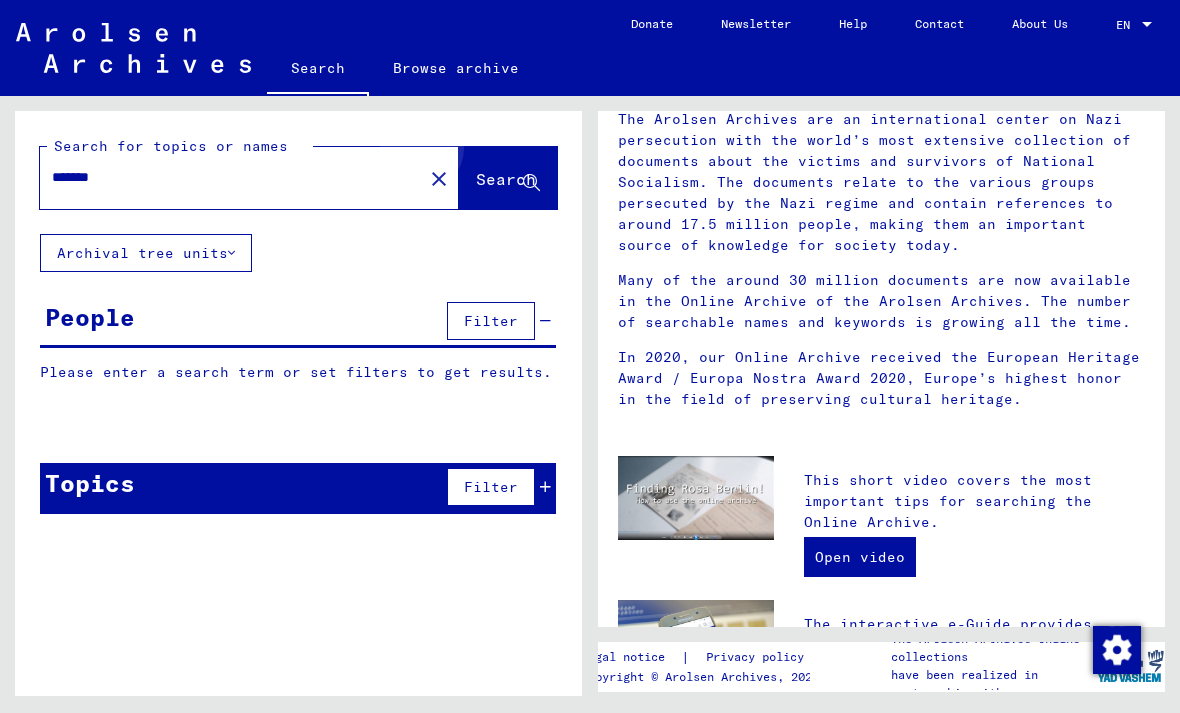 type on "*******" 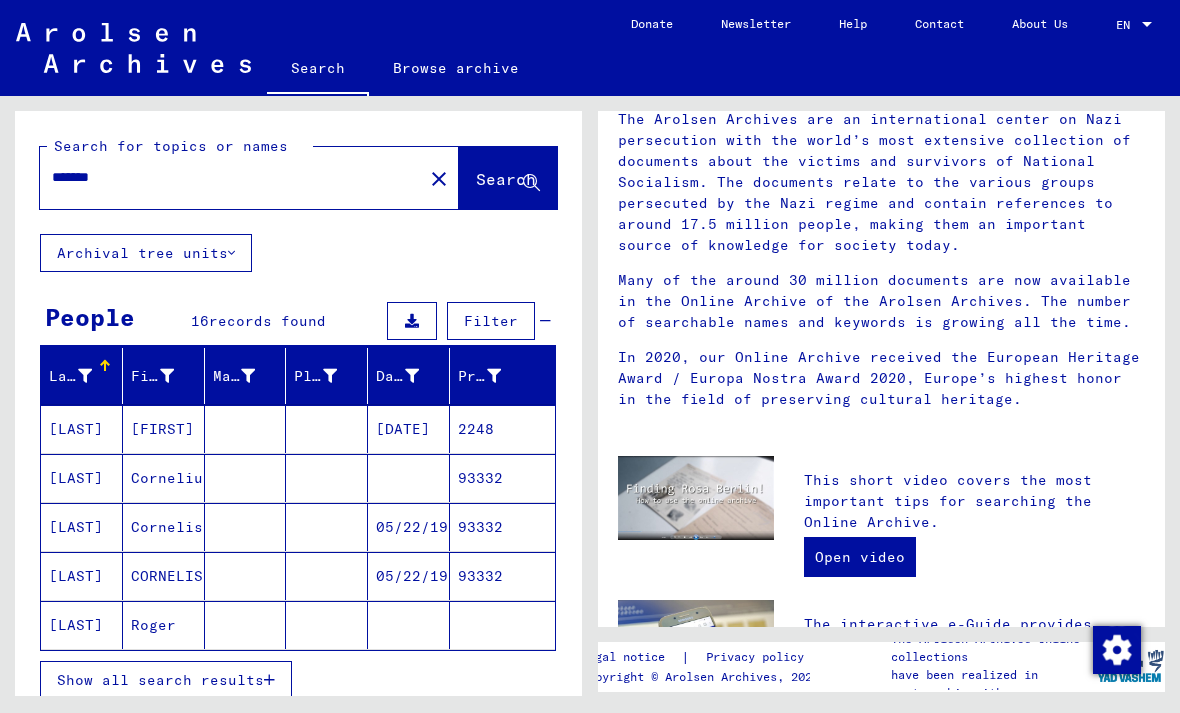 click on "[LAST]" at bounding box center [82, 478] 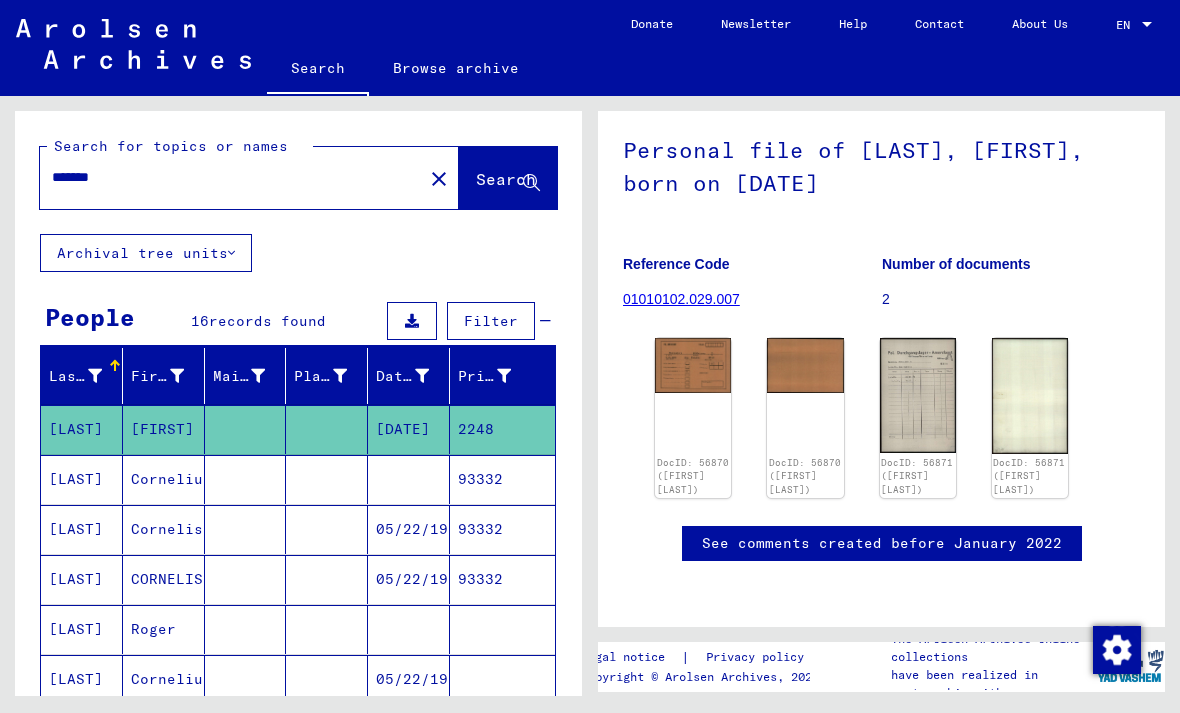 scroll, scrollTop: 260, scrollLeft: 0, axis: vertical 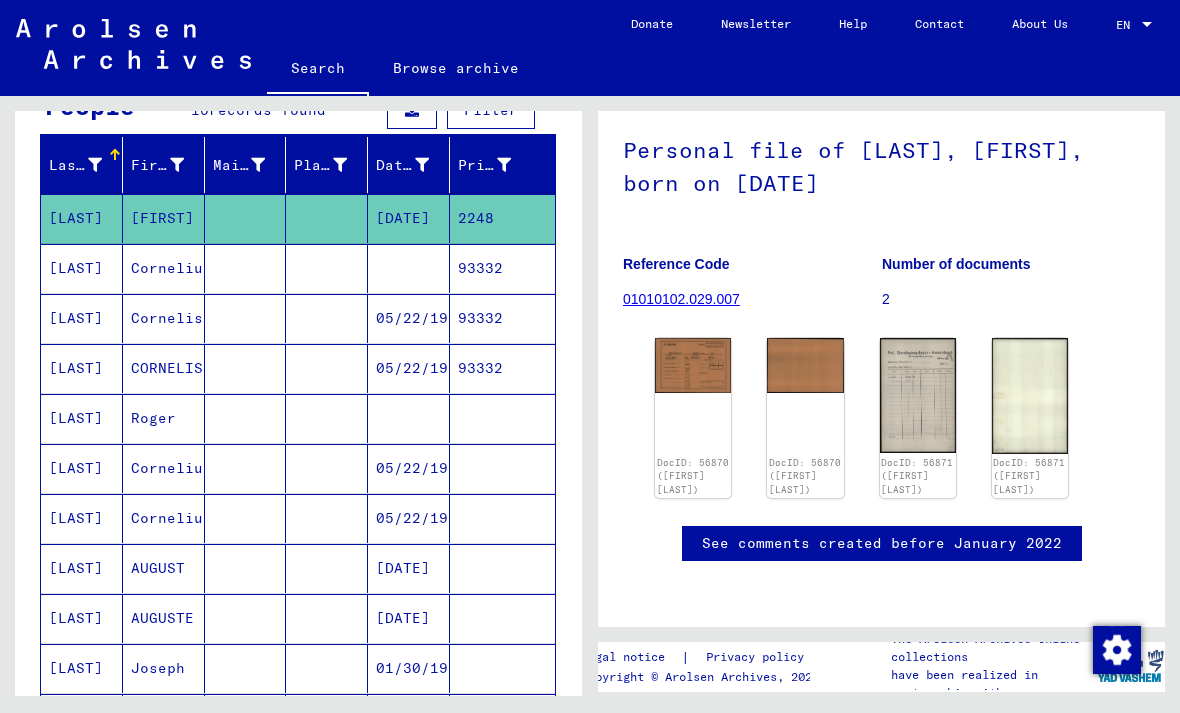click on "[LAST]" at bounding box center (82, 468) 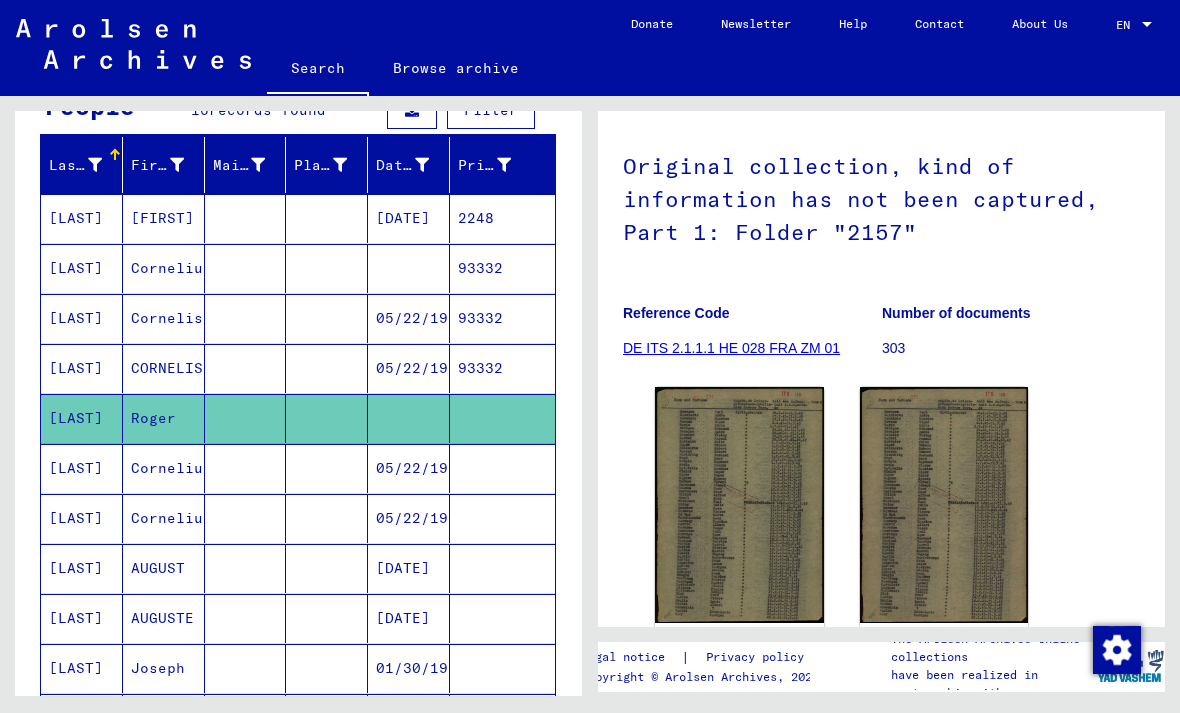 scroll, scrollTop: 180, scrollLeft: 0, axis: vertical 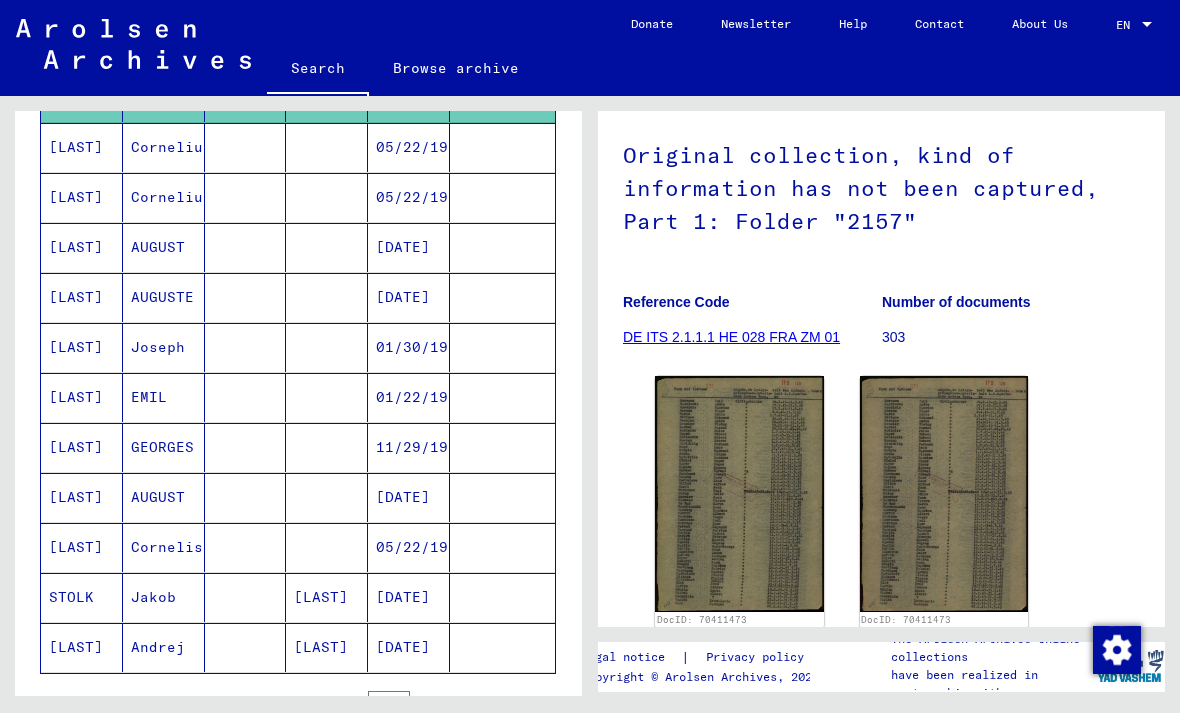 click on "Cornelis" at bounding box center (164, 597) 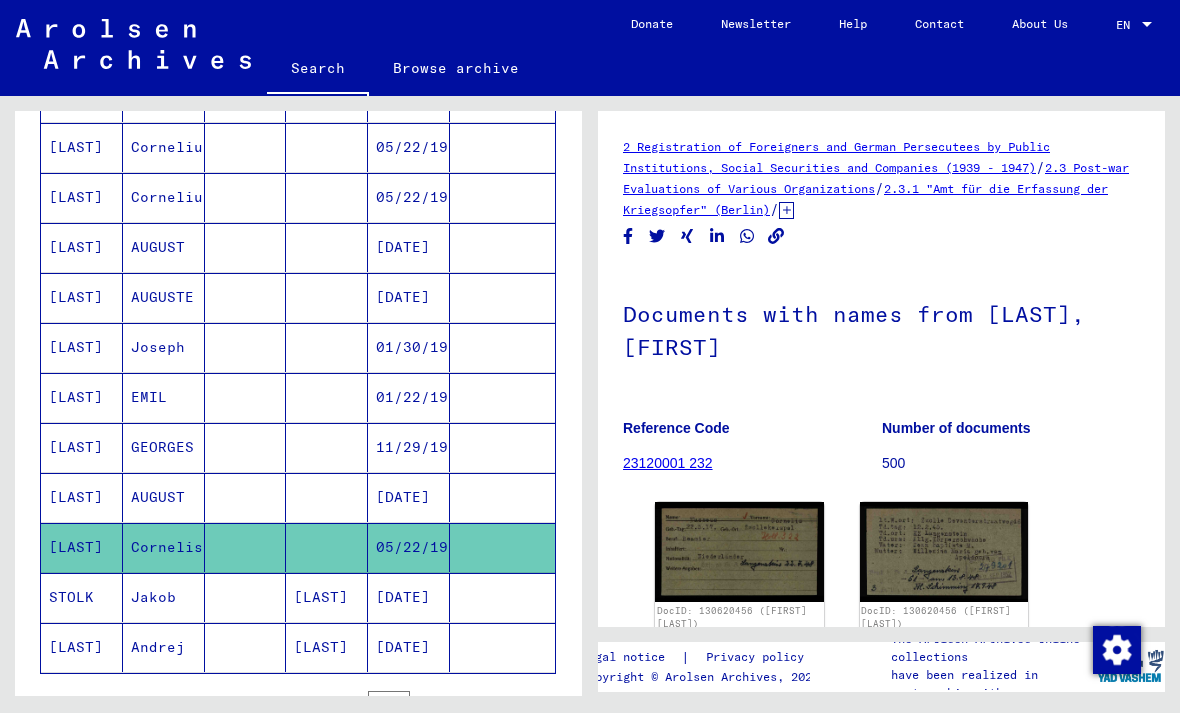 click 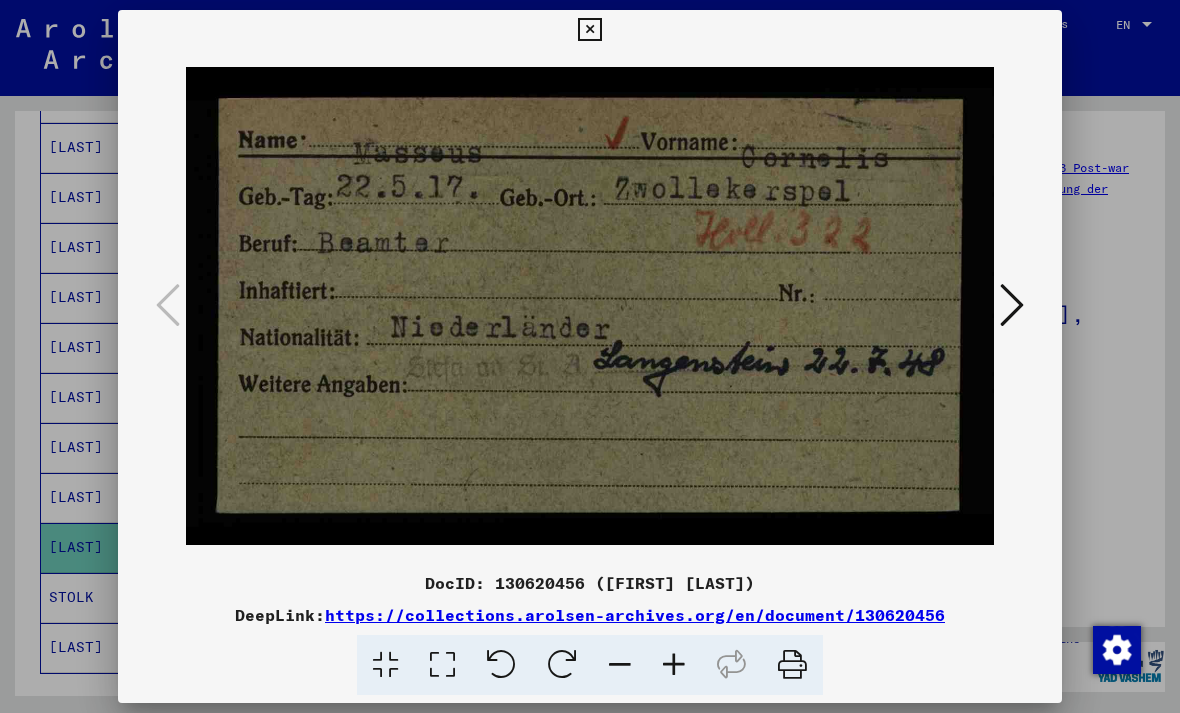 click at bounding box center (1012, 305) 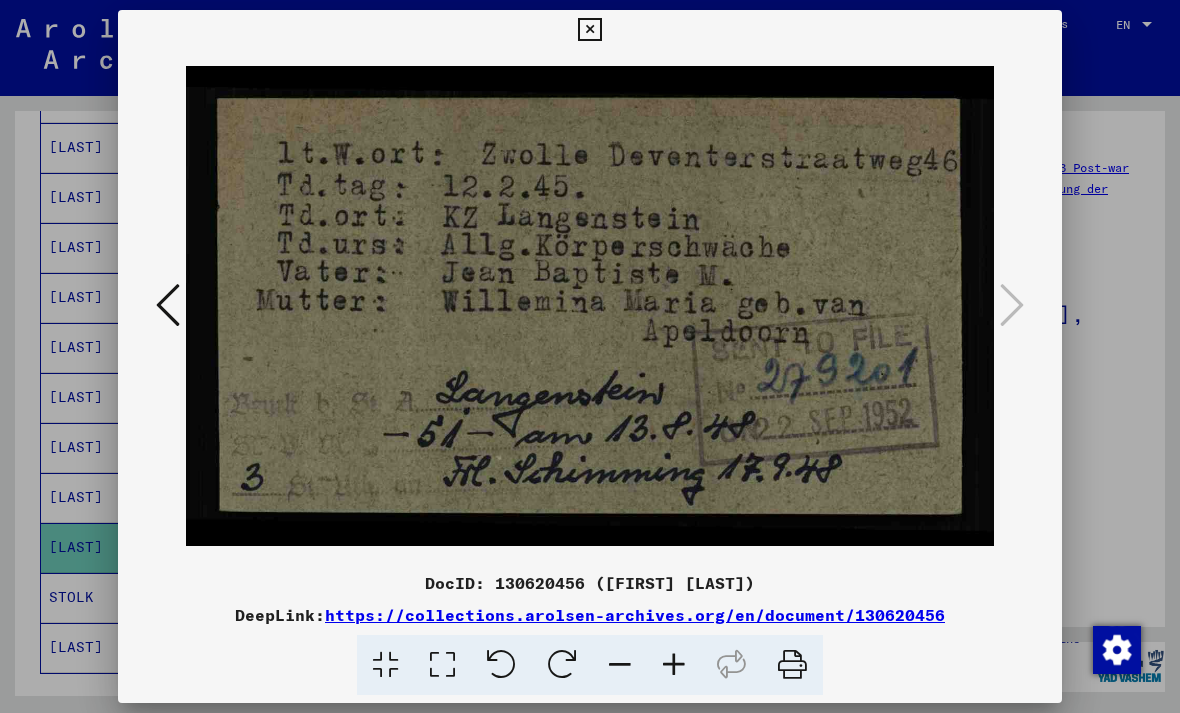 click at bounding box center [590, 306] 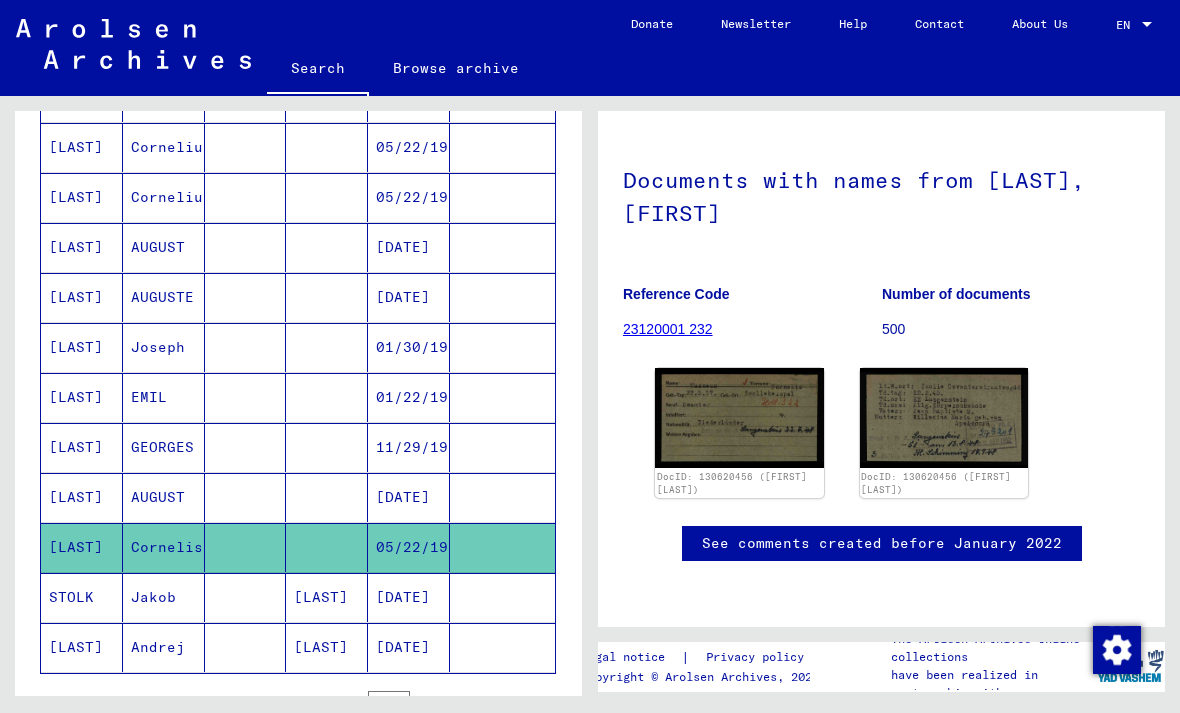 scroll, scrollTop: 306, scrollLeft: 0, axis: vertical 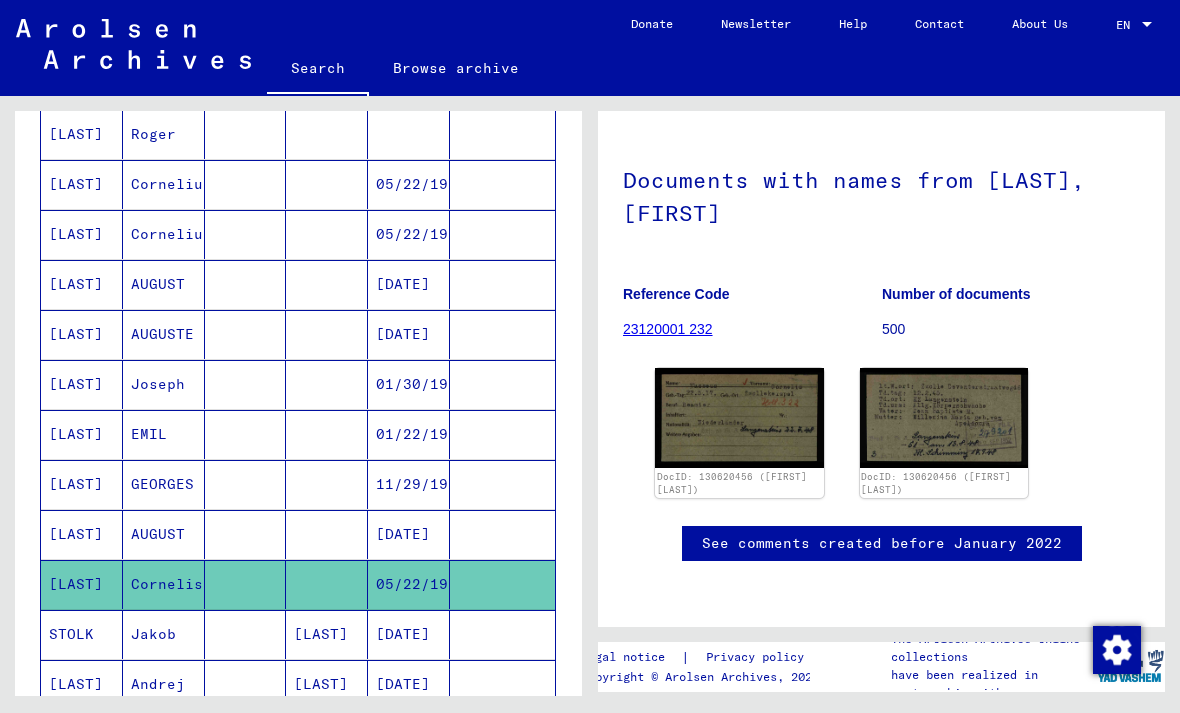 click on "EMIL" at bounding box center (164, 484) 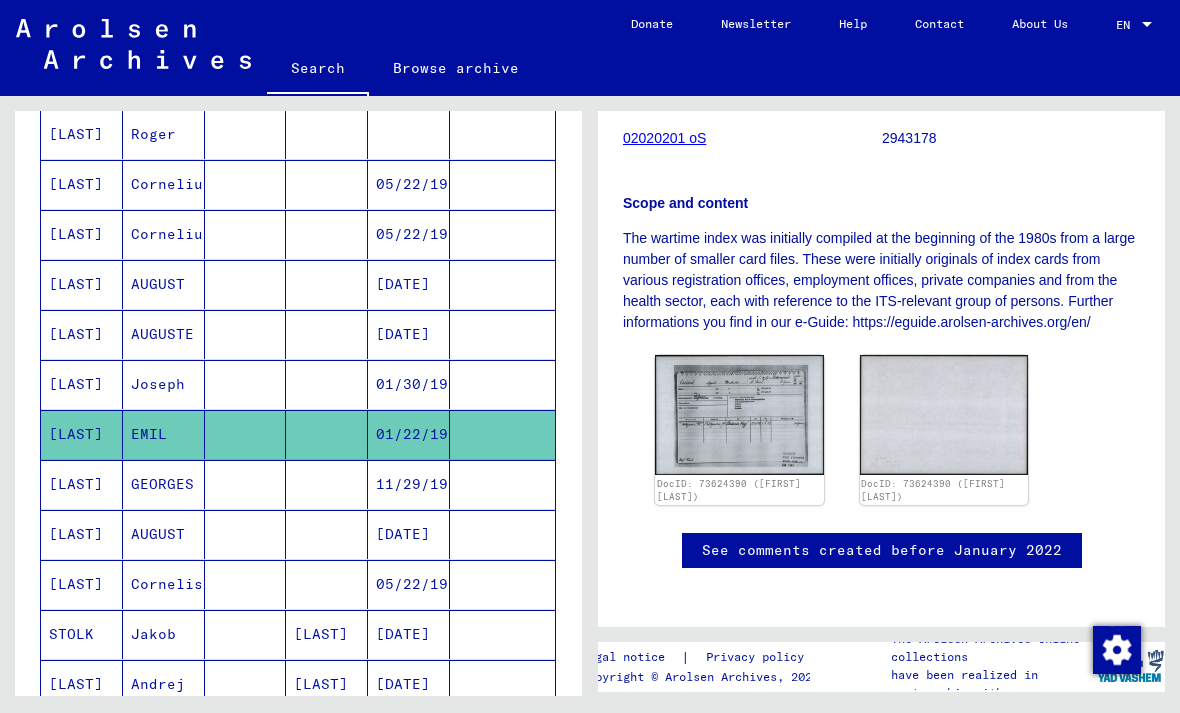 scroll, scrollTop: 427, scrollLeft: 0, axis: vertical 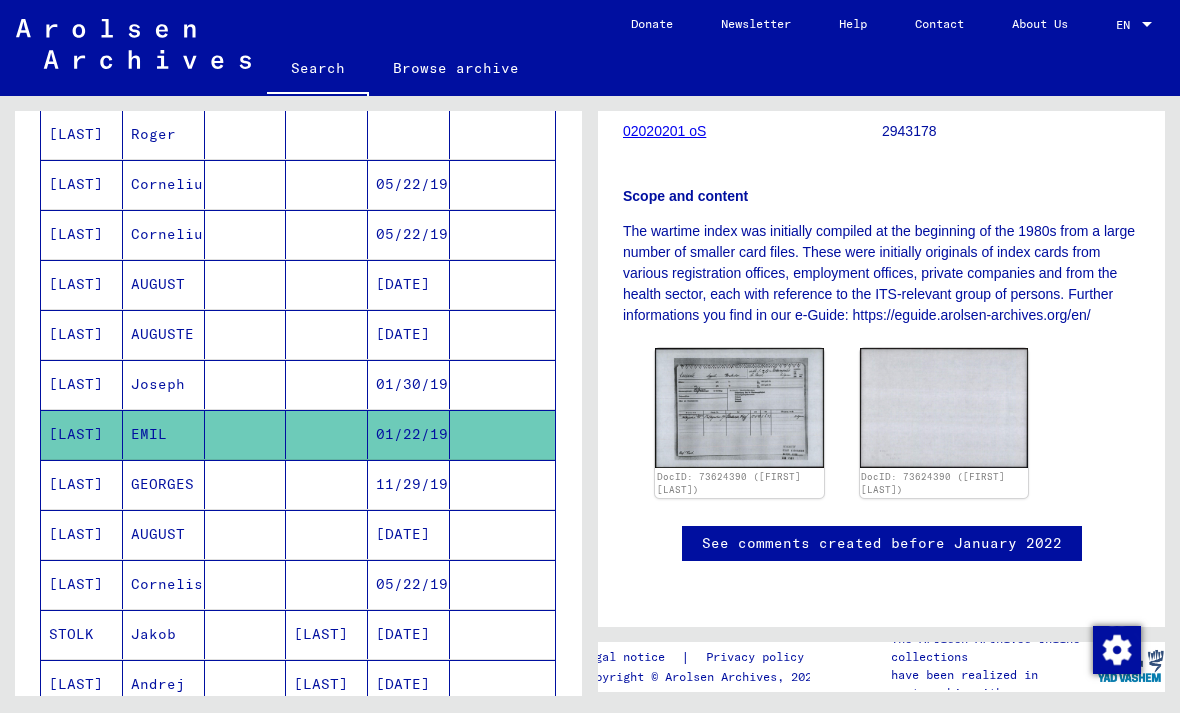 click 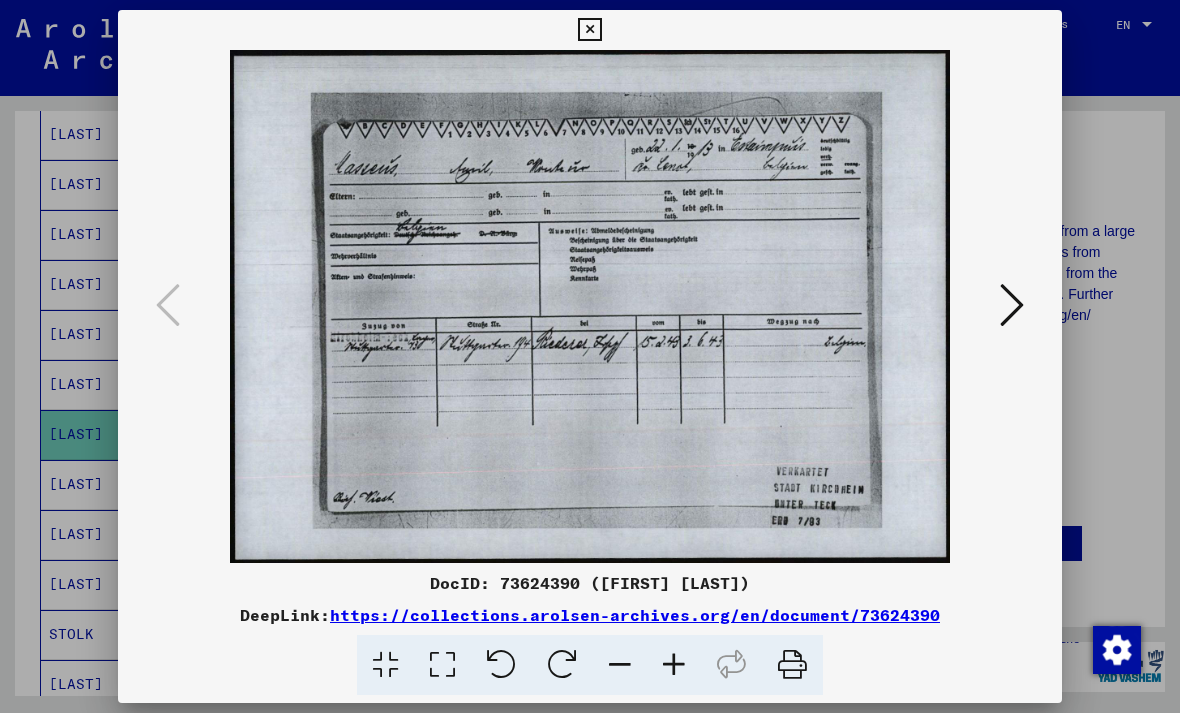 click at bounding box center (589, 30) 